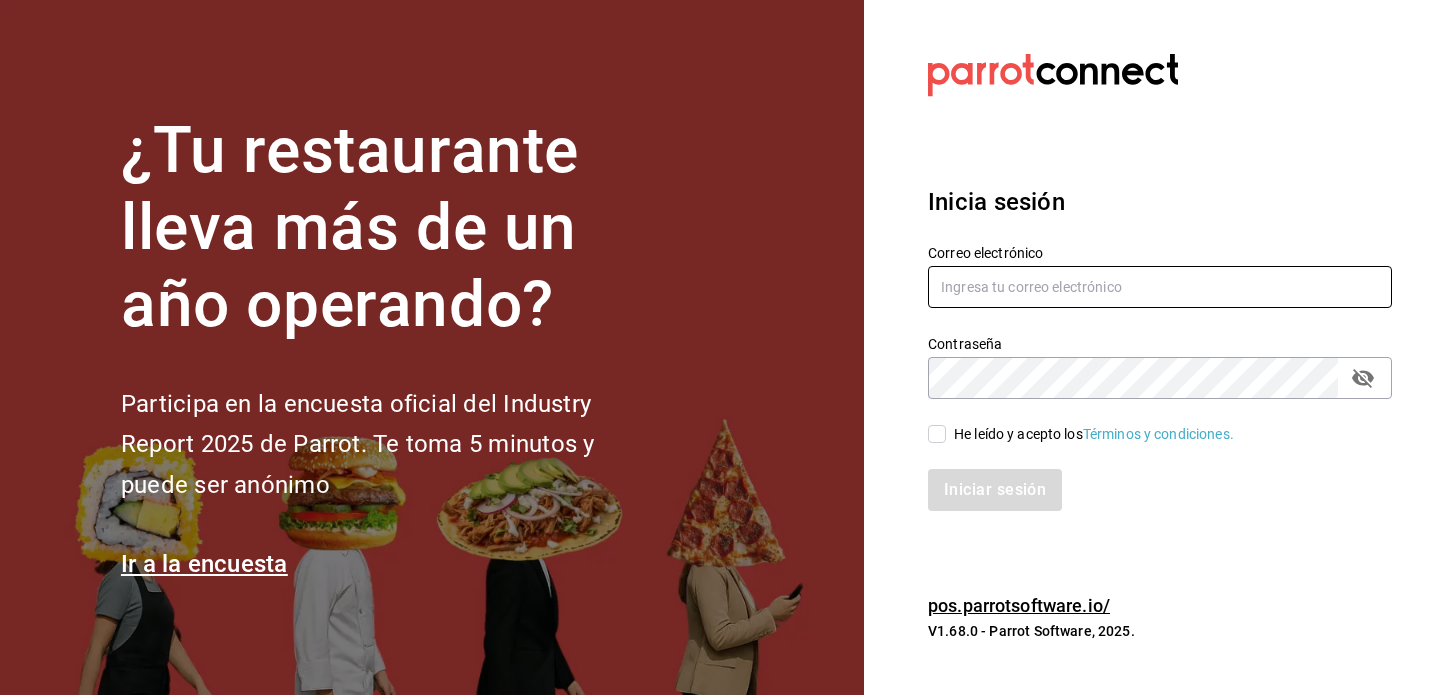 scroll, scrollTop: 0, scrollLeft: 0, axis: both 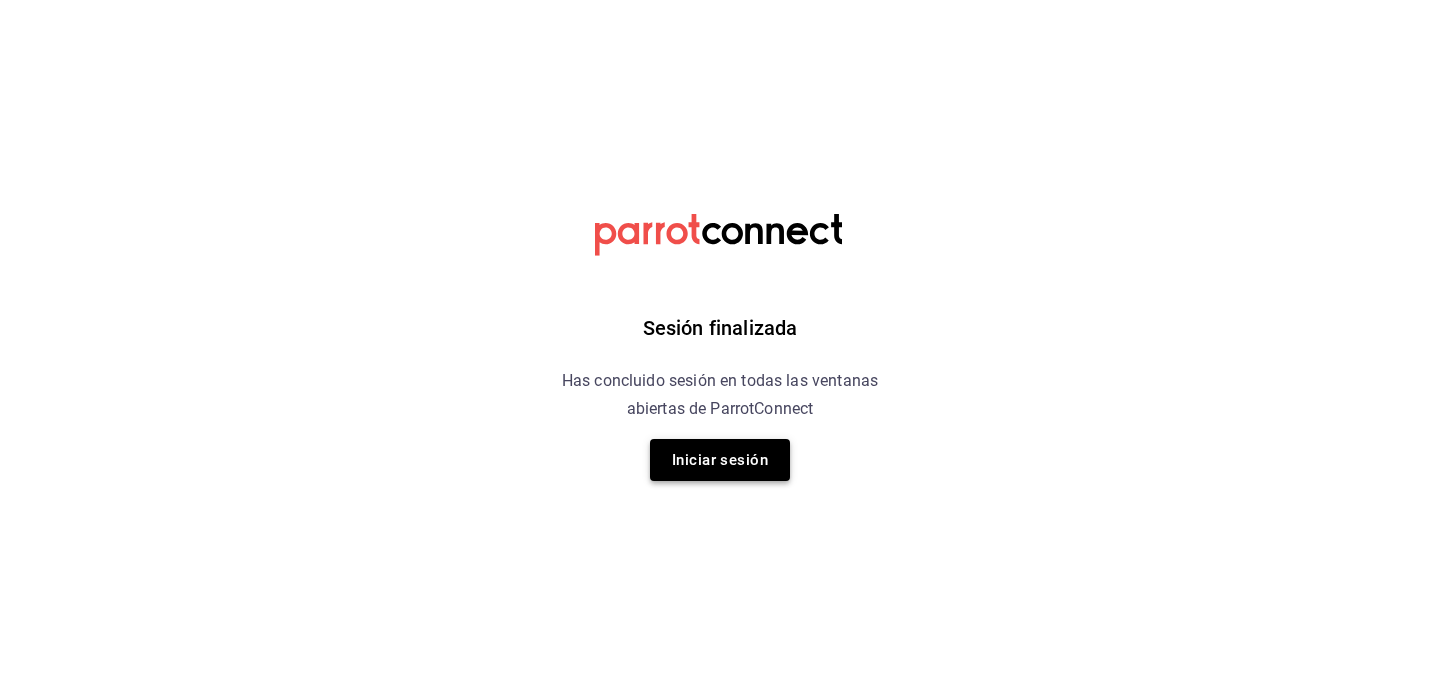 click on "Iniciar sesión" at bounding box center (720, 460) 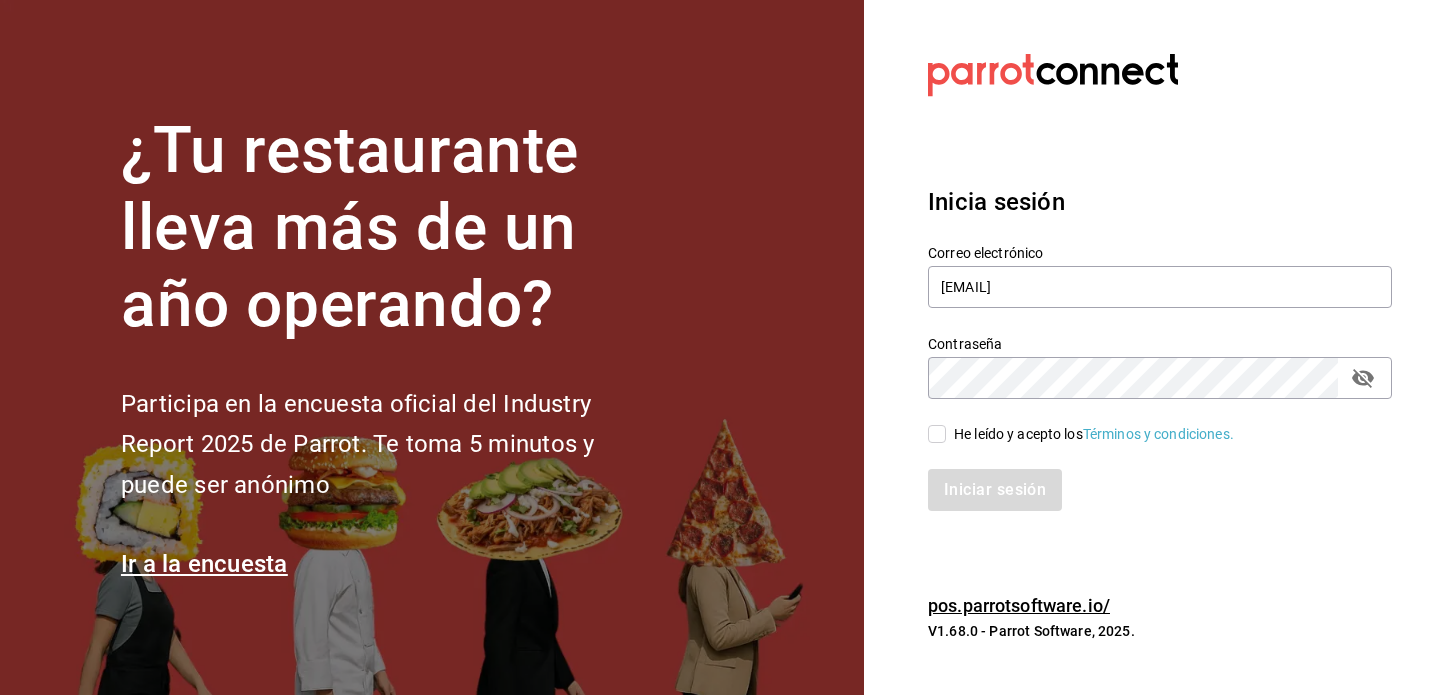 click on "He leído y acepto los  Términos y condiciones." at bounding box center [937, 434] 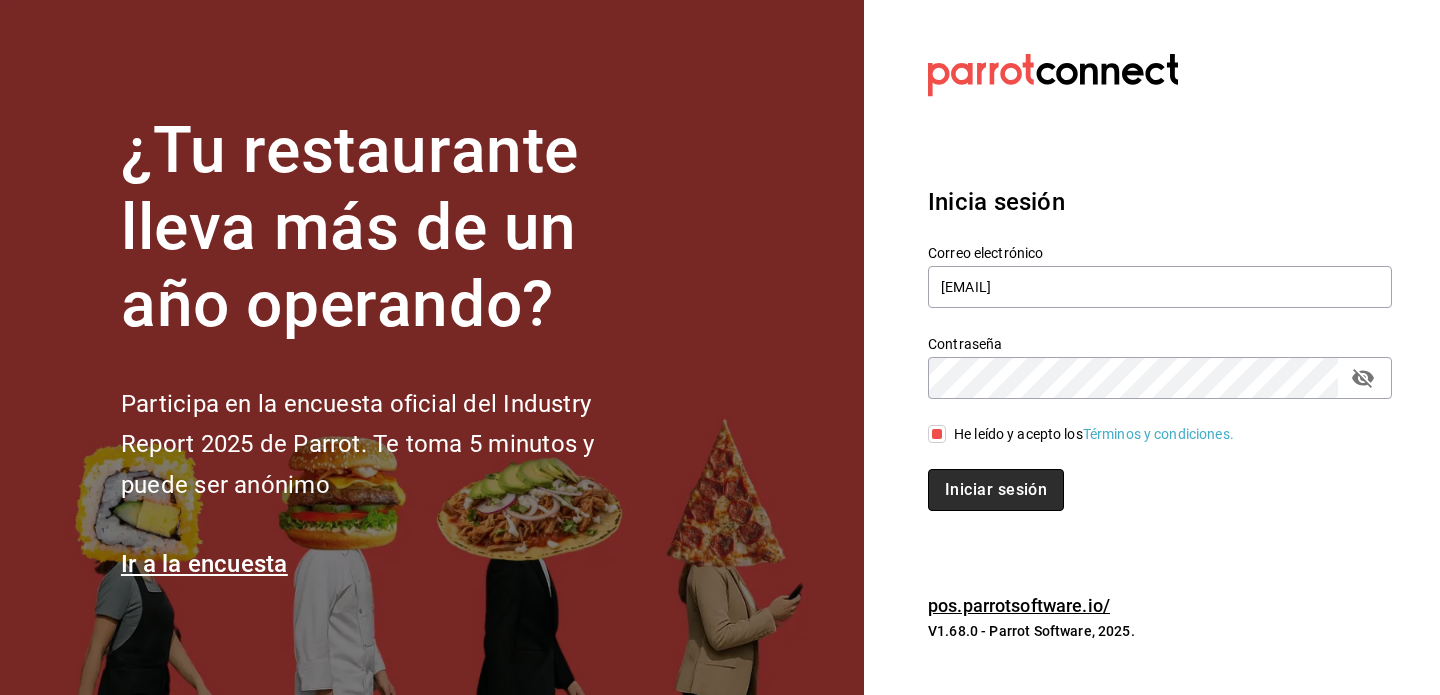 click on "Iniciar sesión" at bounding box center [996, 490] 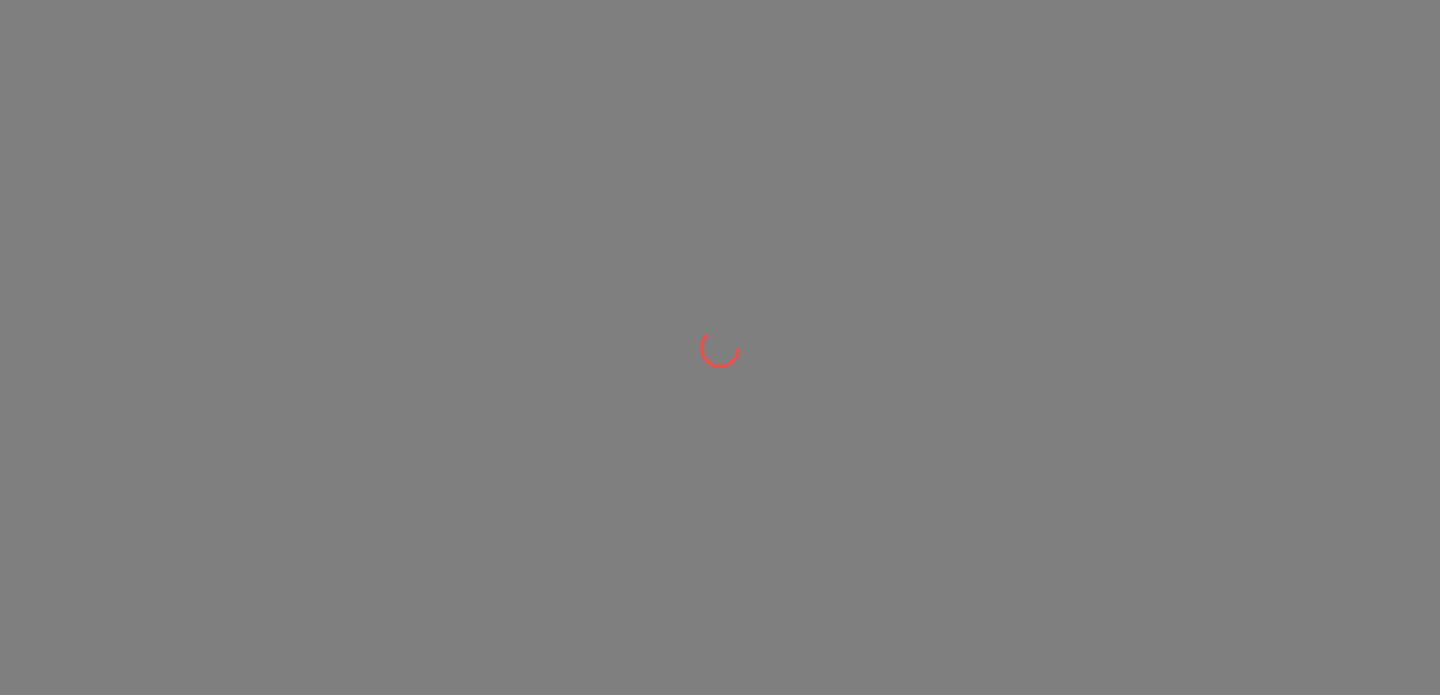scroll, scrollTop: 0, scrollLeft: 0, axis: both 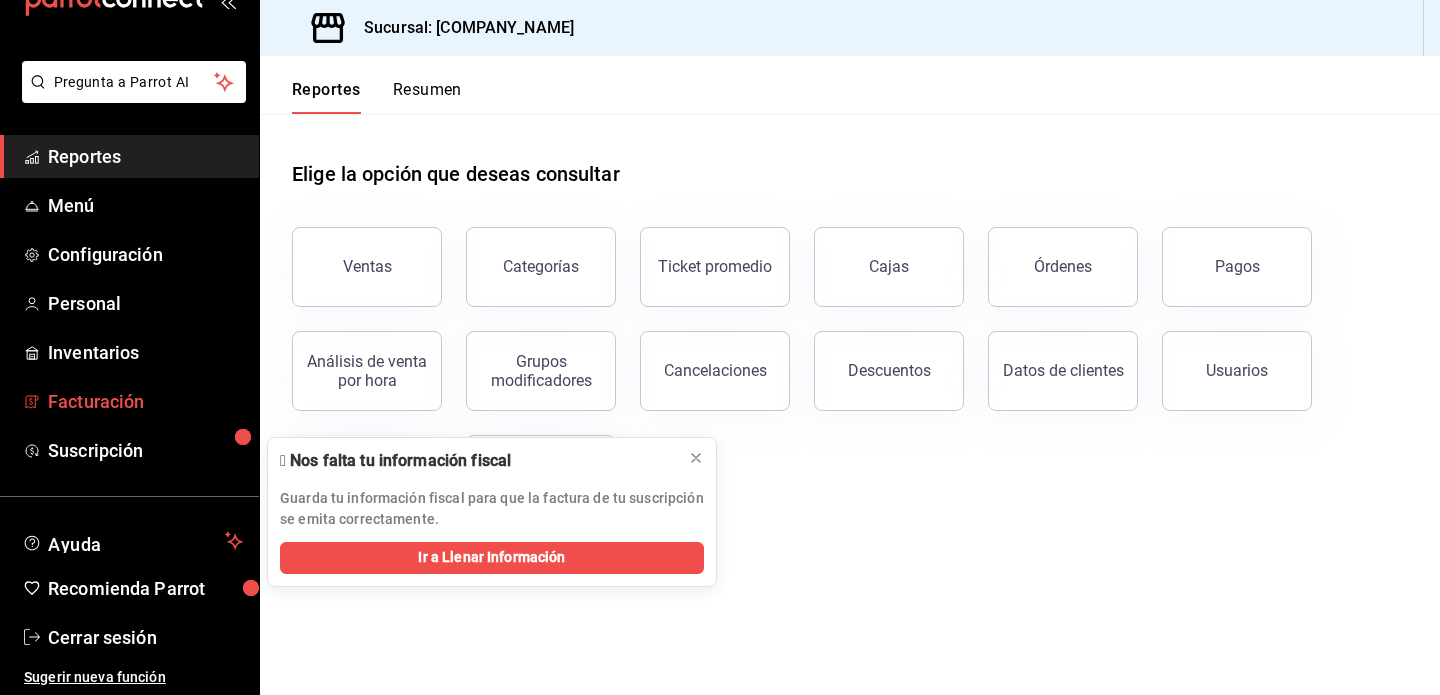 click on "Facturación" at bounding box center (145, 401) 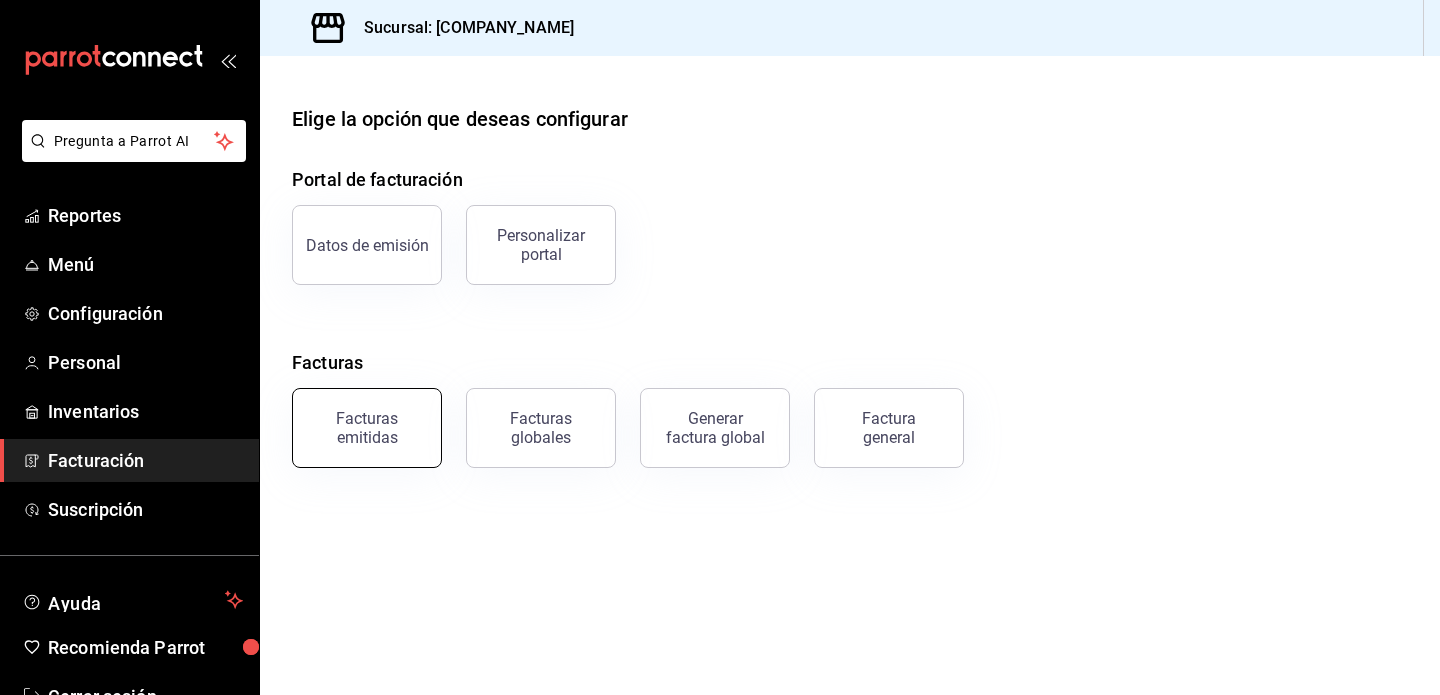 click on "Facturas emitidas" at bounding box center (367, 428) 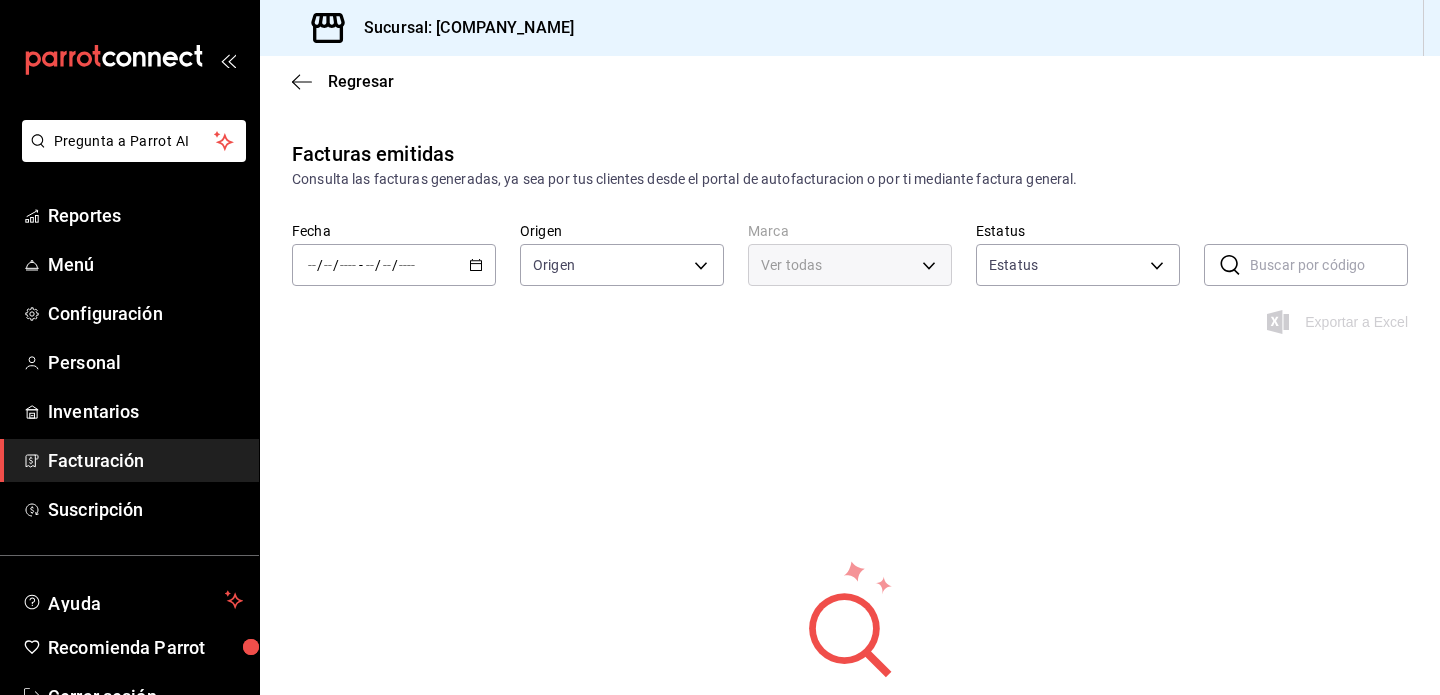 type on "ORDER_INVOICE,GENERAL_INVOICE" 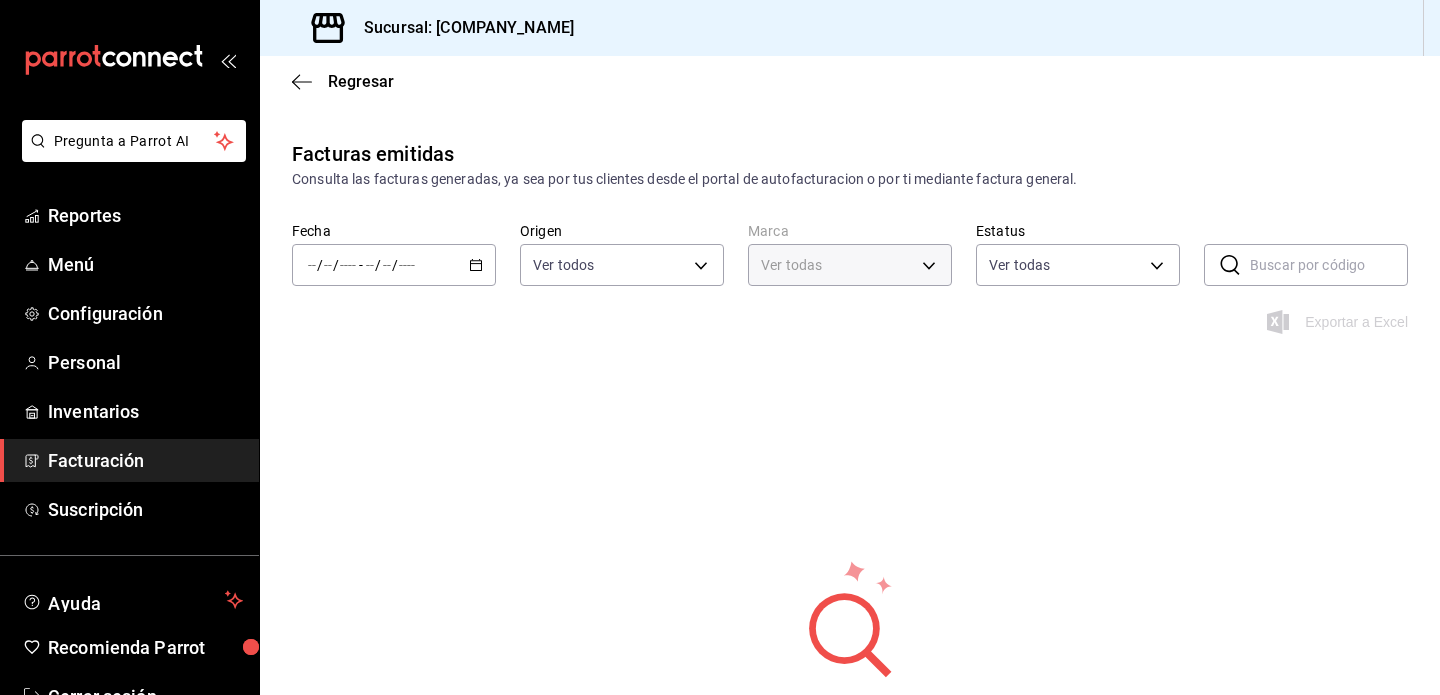 type on "74dd693a-ade6-4135-8199-4abf3aa04c66,5b877b29-b742-4d44-a53a-52895e5e2e2c,903da16b-10d7-4945-970f-b95db2d4bda0" 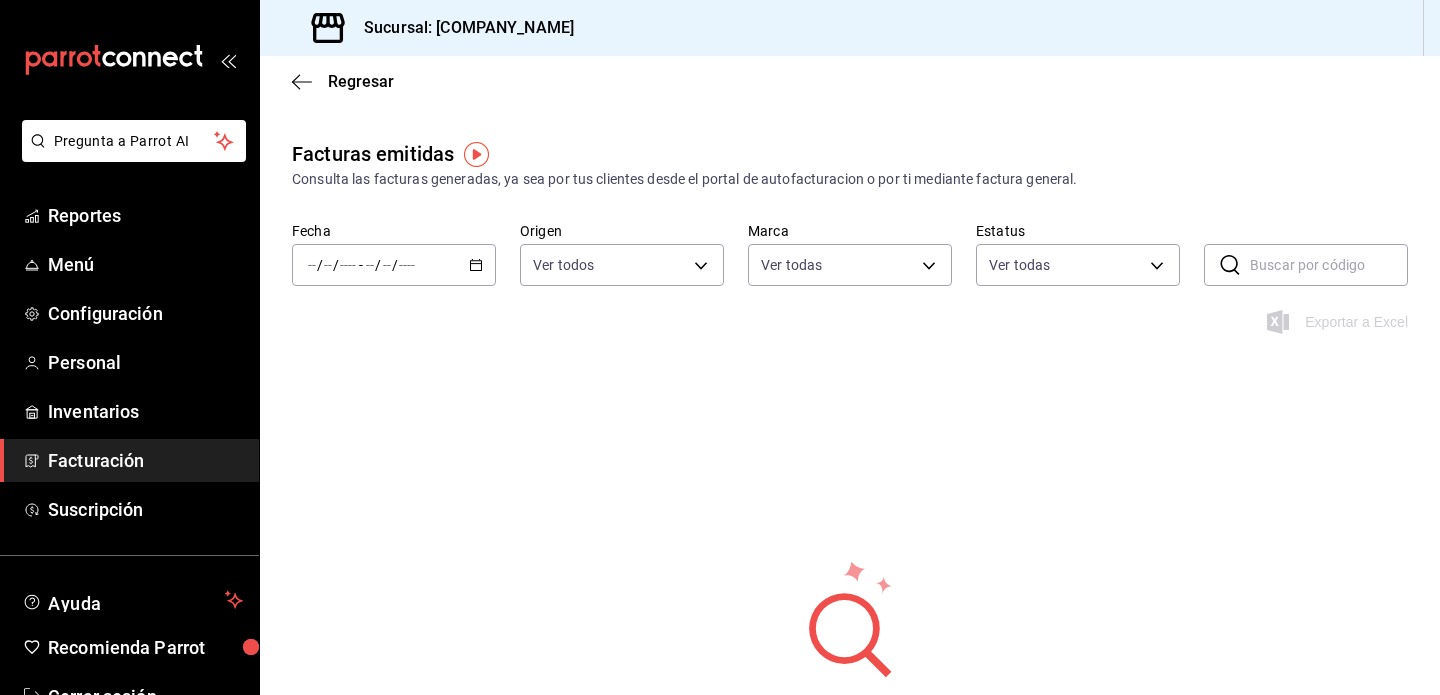 click 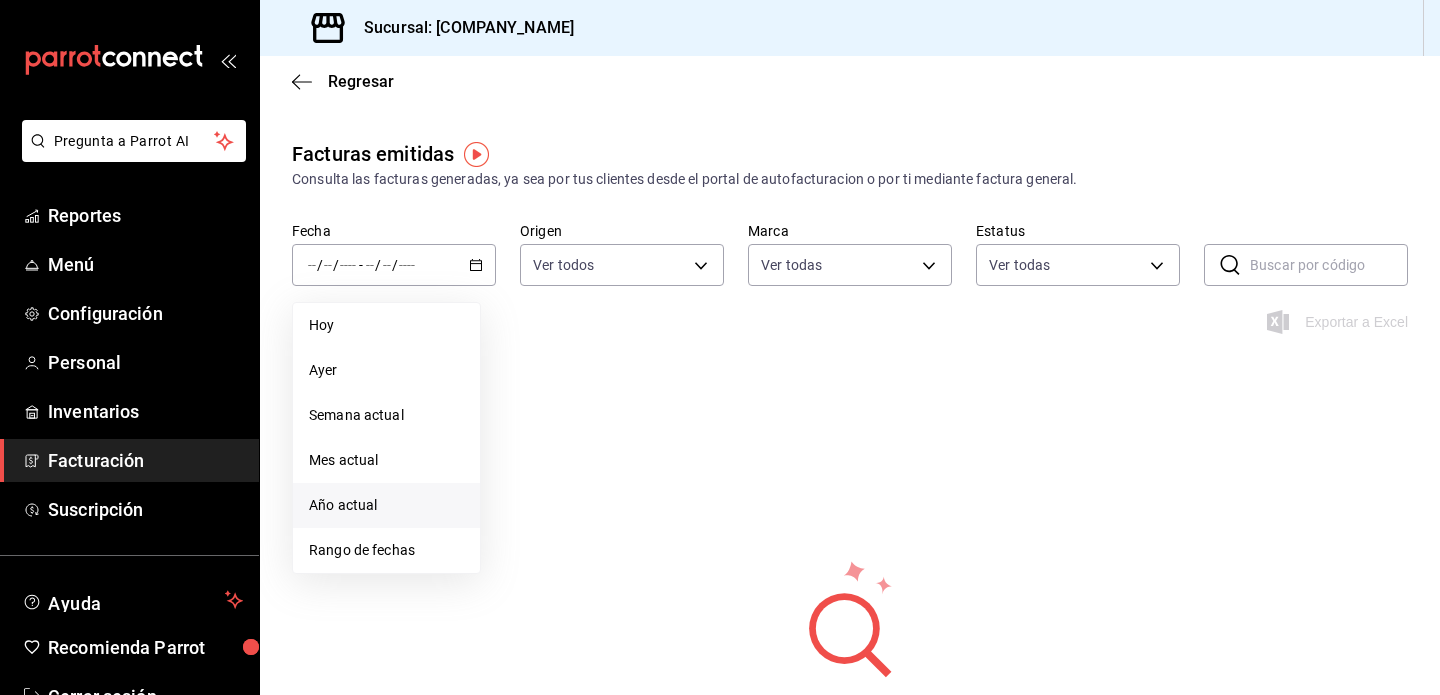 click on "Año actual" at bounding box center (386, 505) 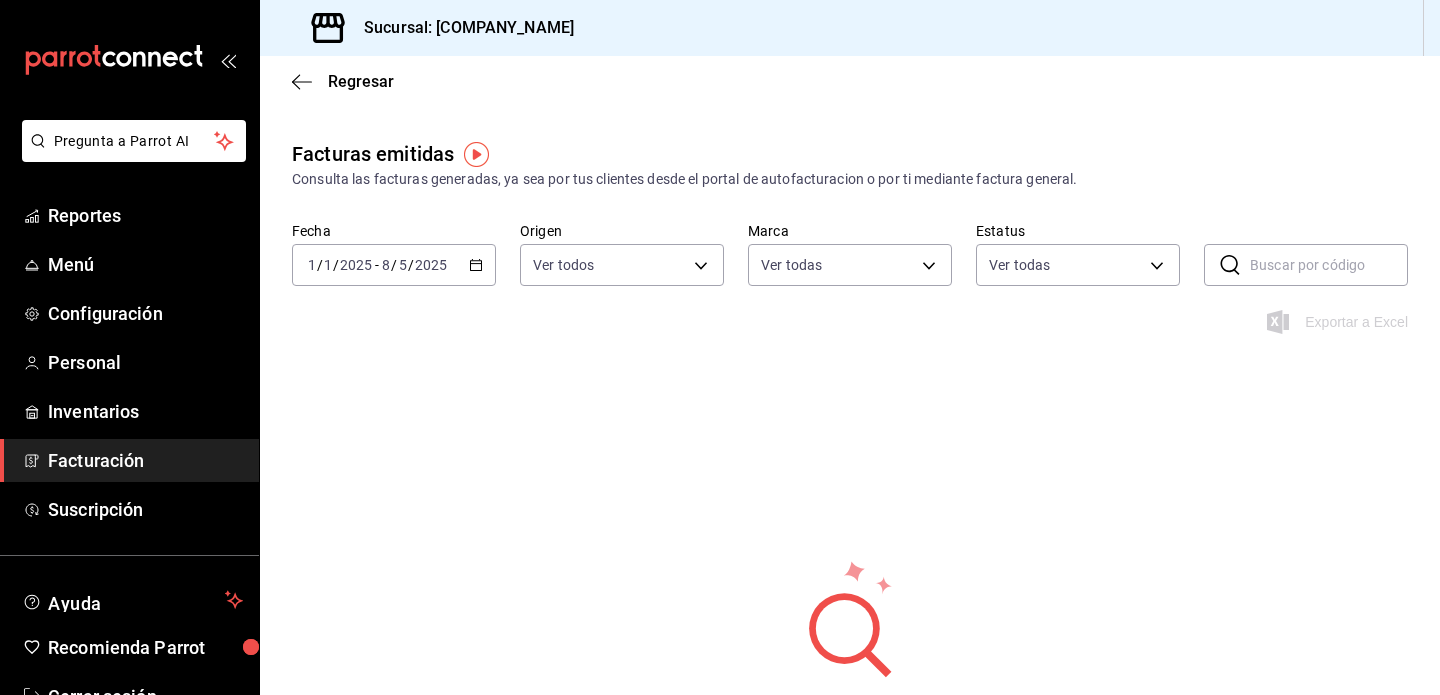 click on "[DATE] [DATE] - [DATE] [DATE]" at bounding box center [394, 265] 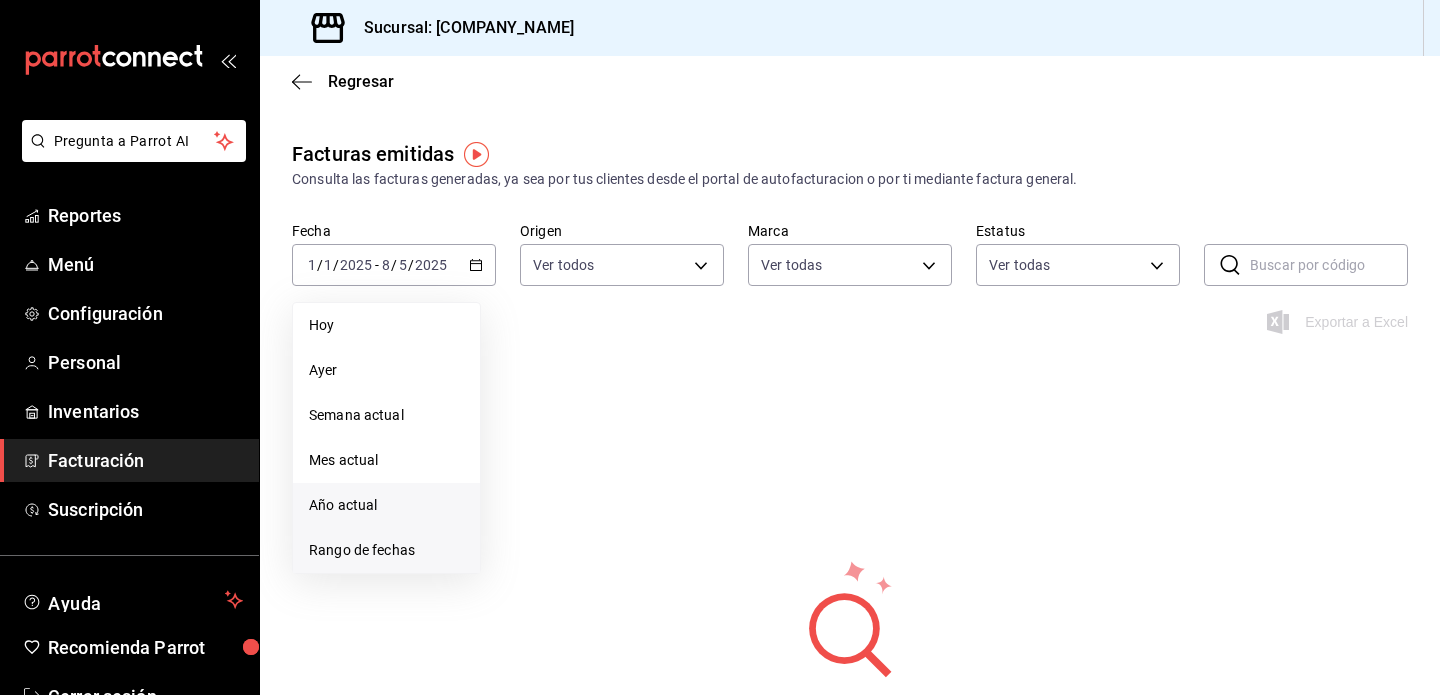 click on "Rango de fechas" at bounding box center [386, 550] 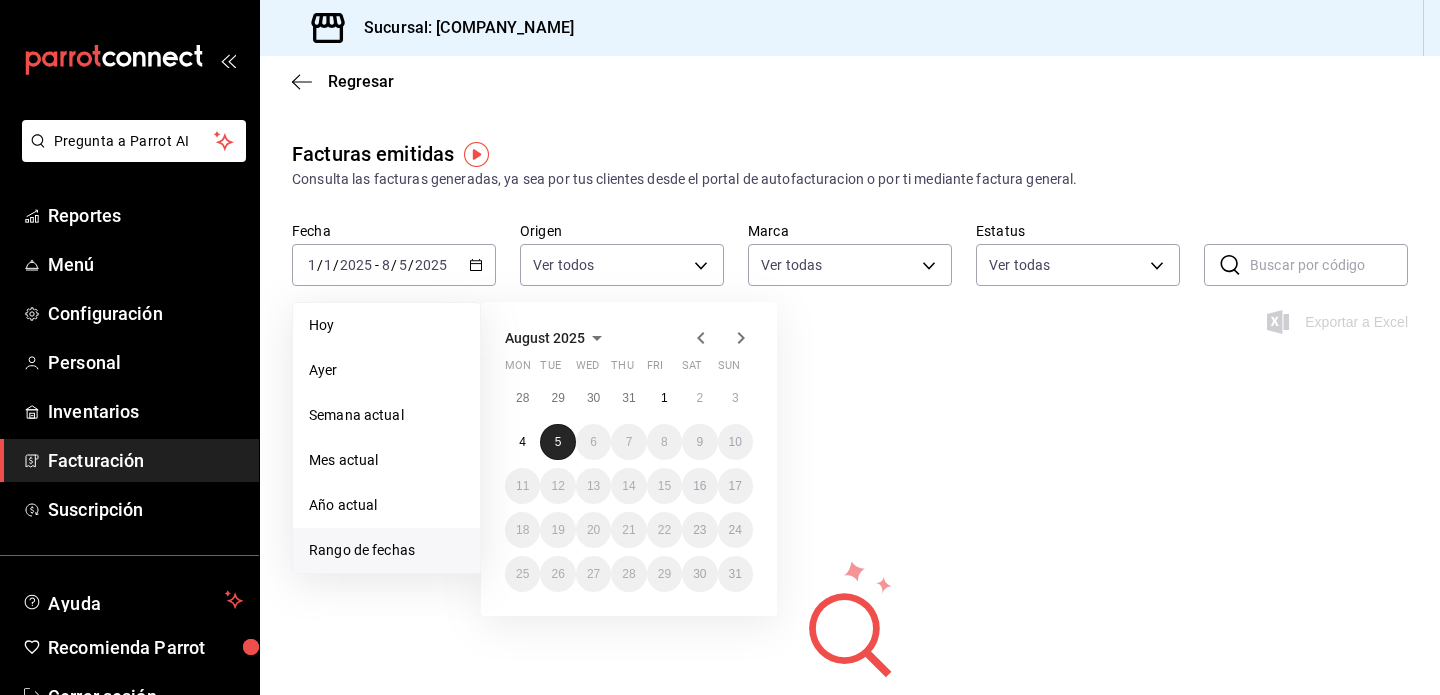 click on "5" at bounding box center (557, 442) 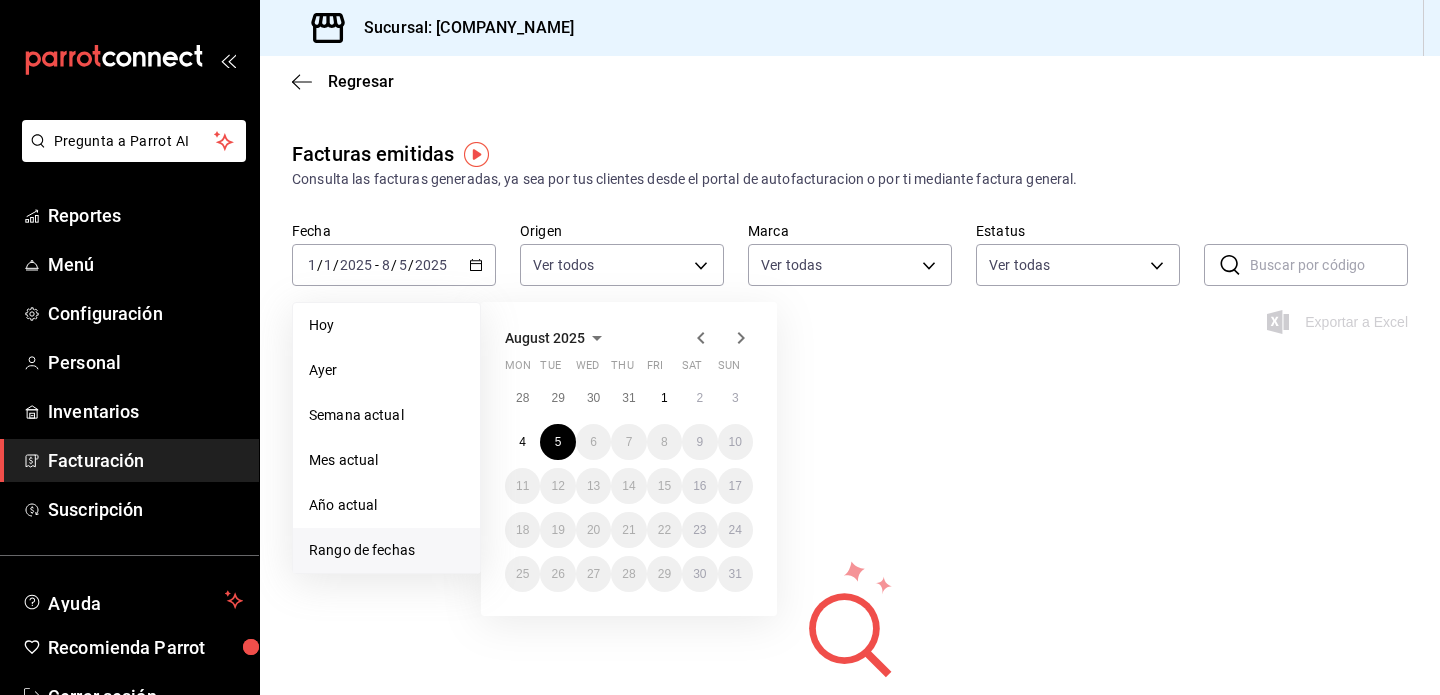 click on "Facturas emitidas Consulta las facturas generadas, ya sea por tus clientes desde el portal de autofacturacion o por ti mediante factura general." at bounding box center (850, 164) 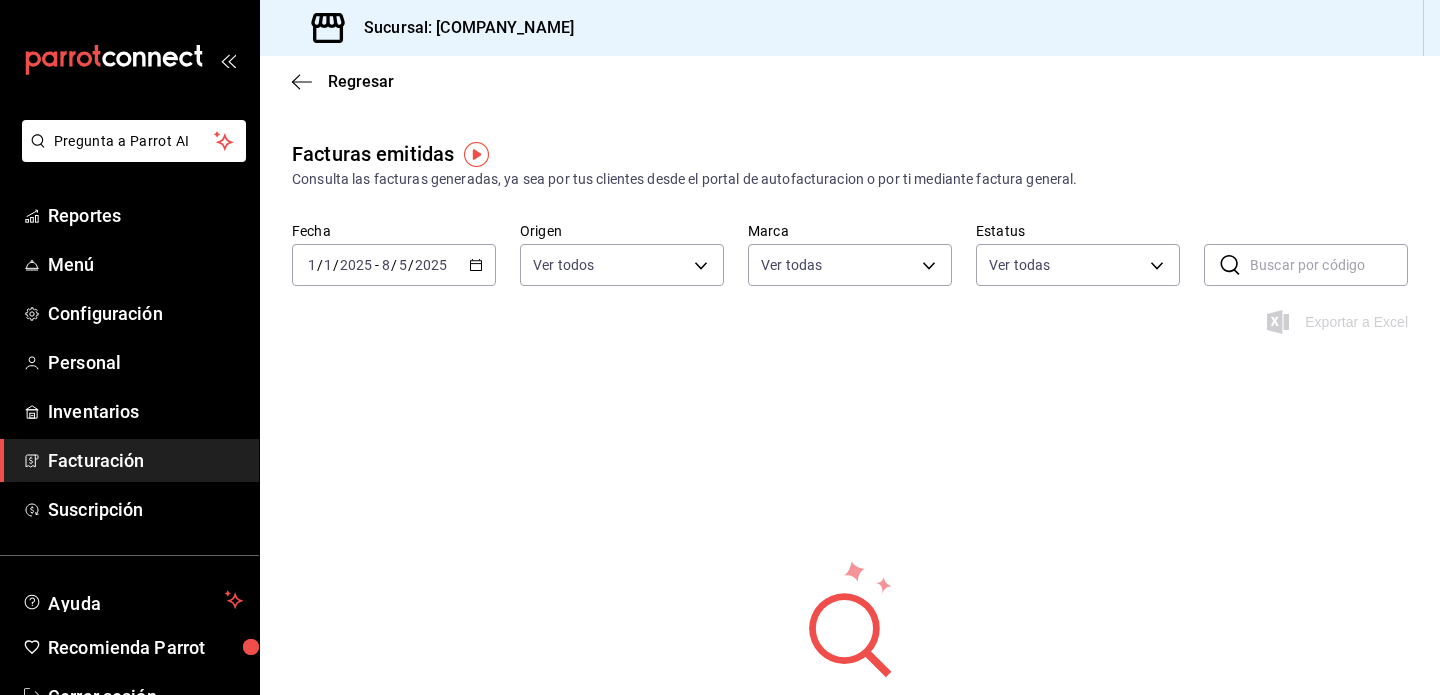 click on "2025" at bounding box center (431, 265) 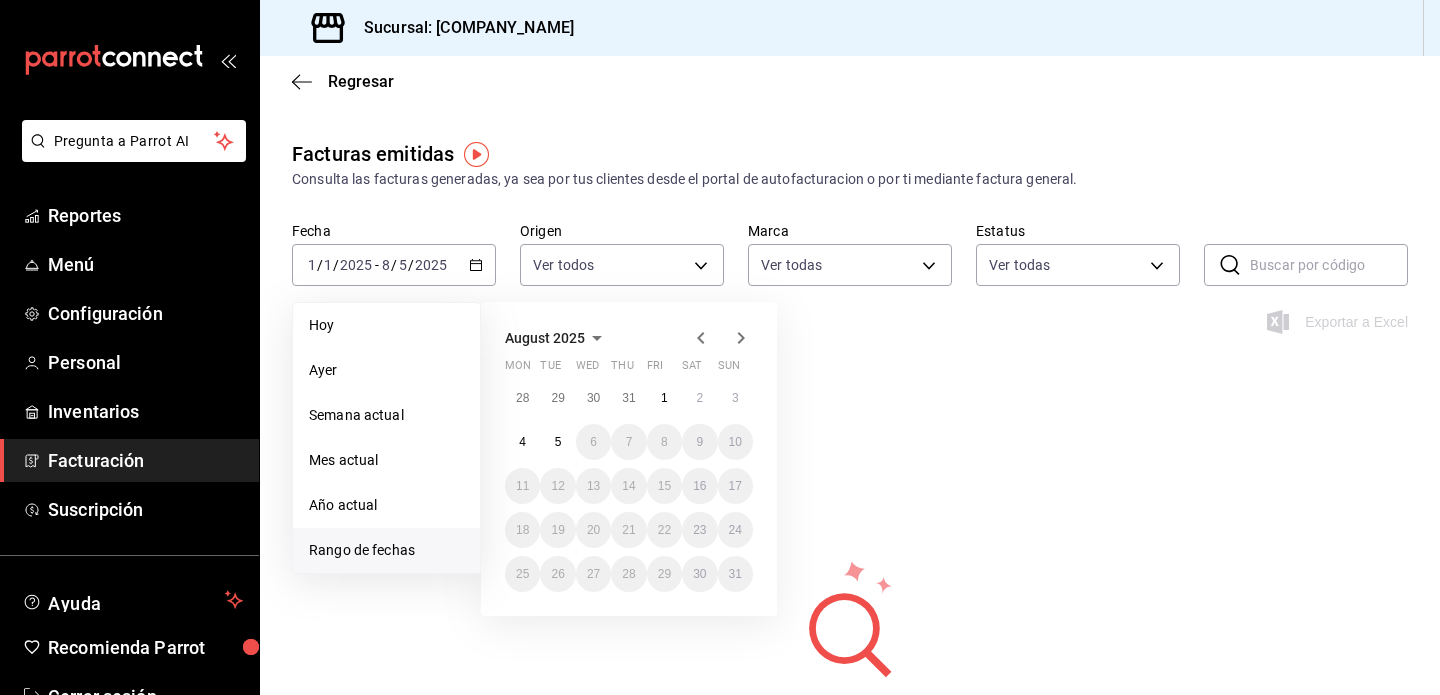 click 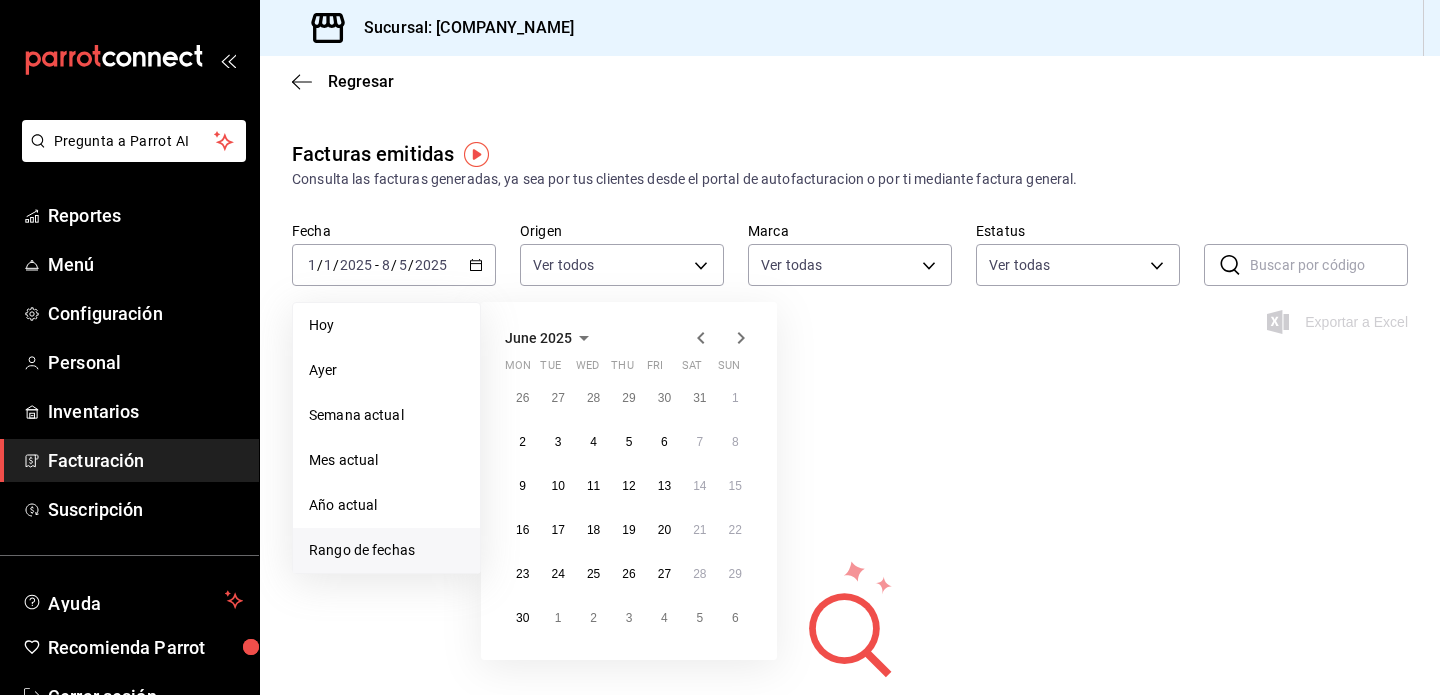 click 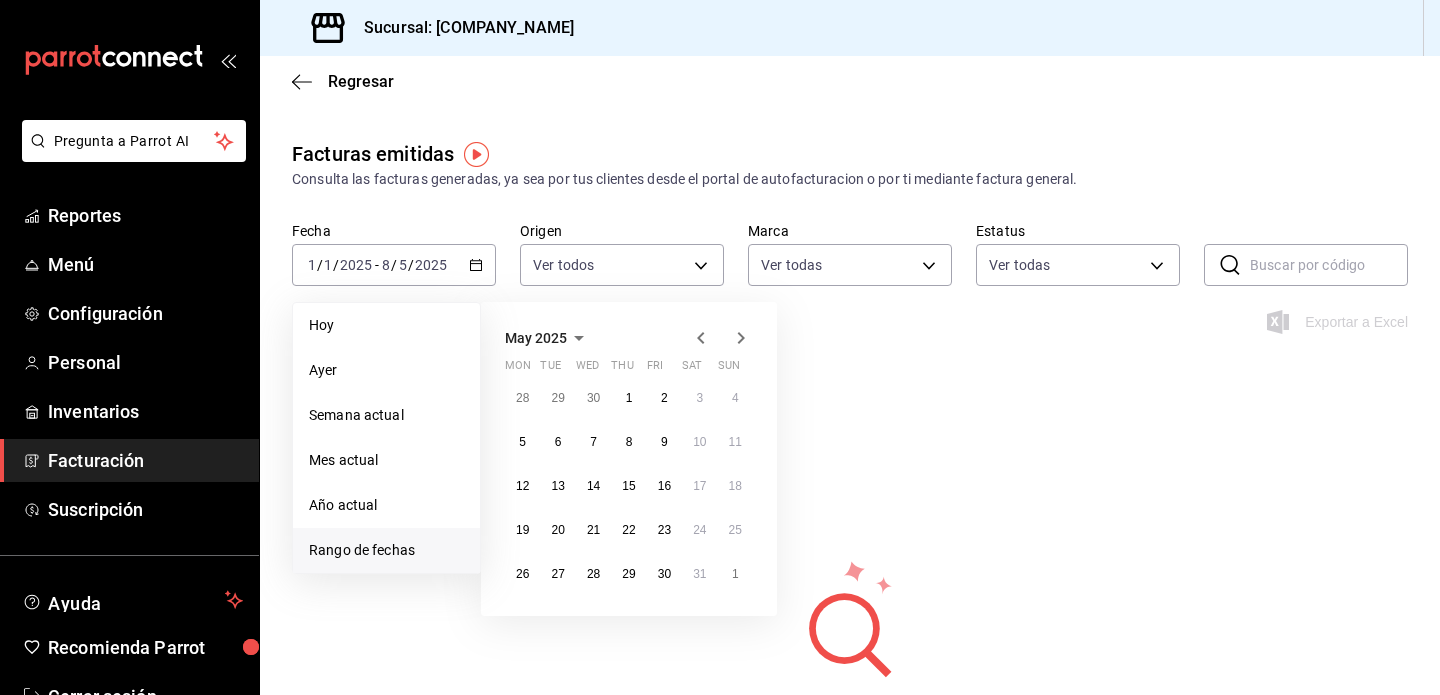 click 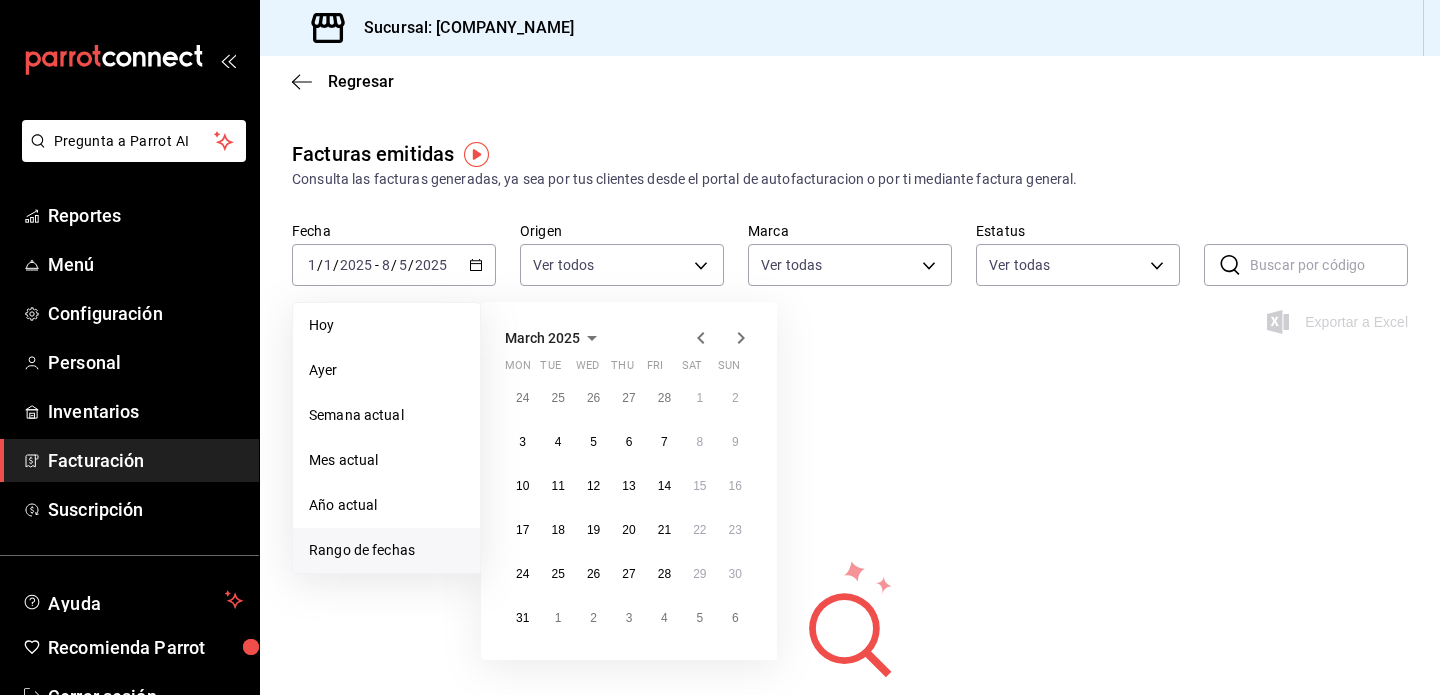 click 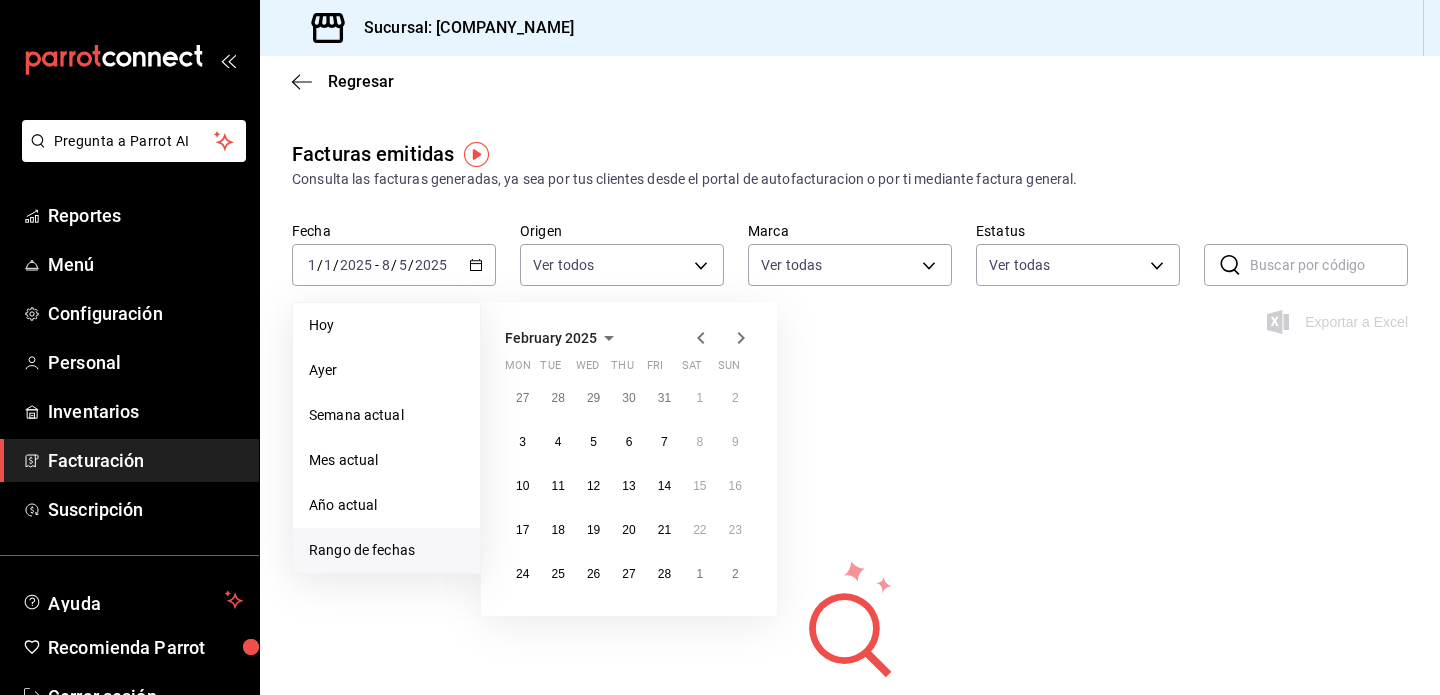 click 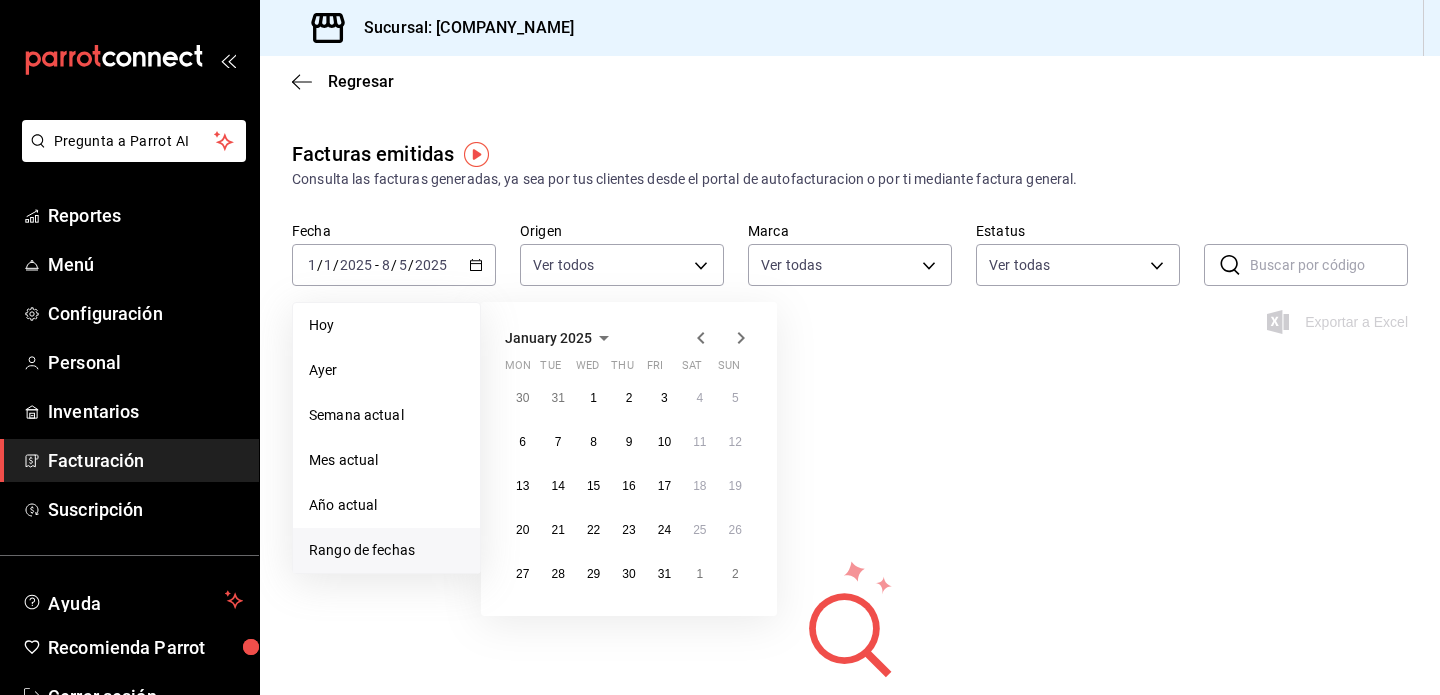 click 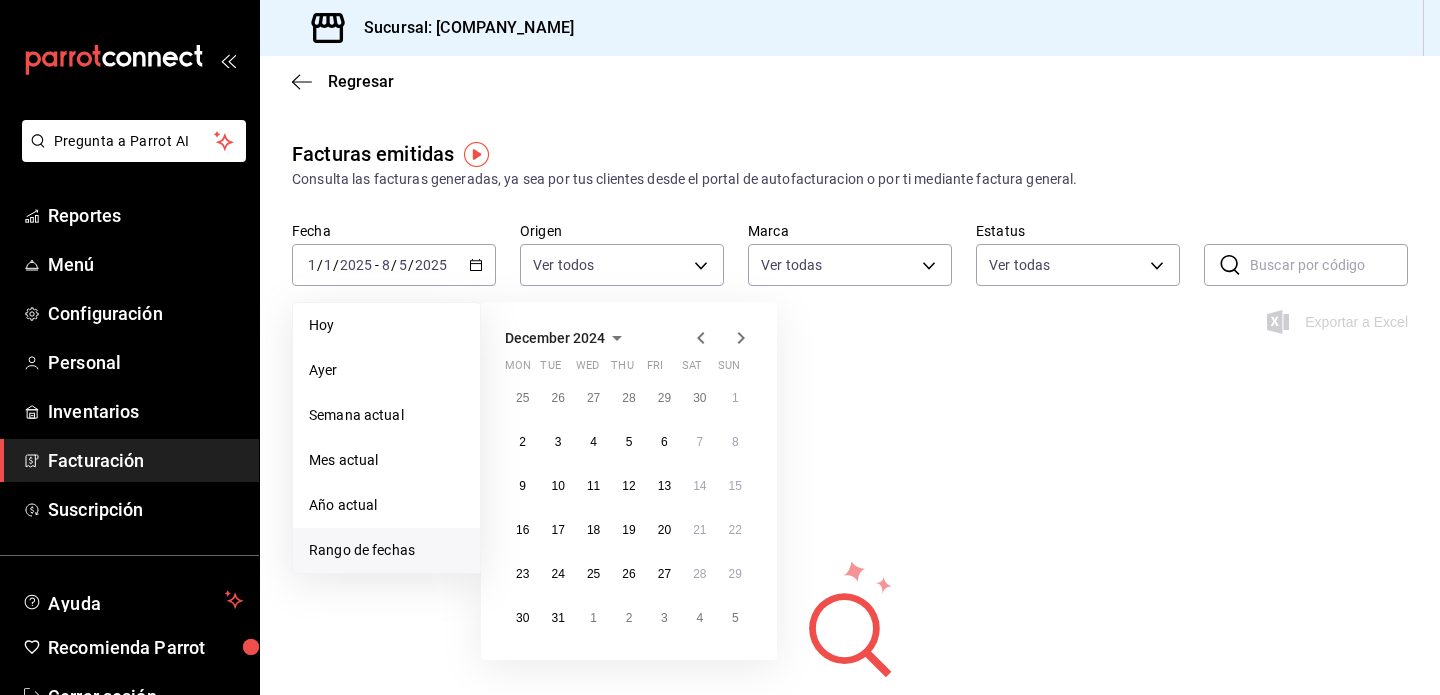 click 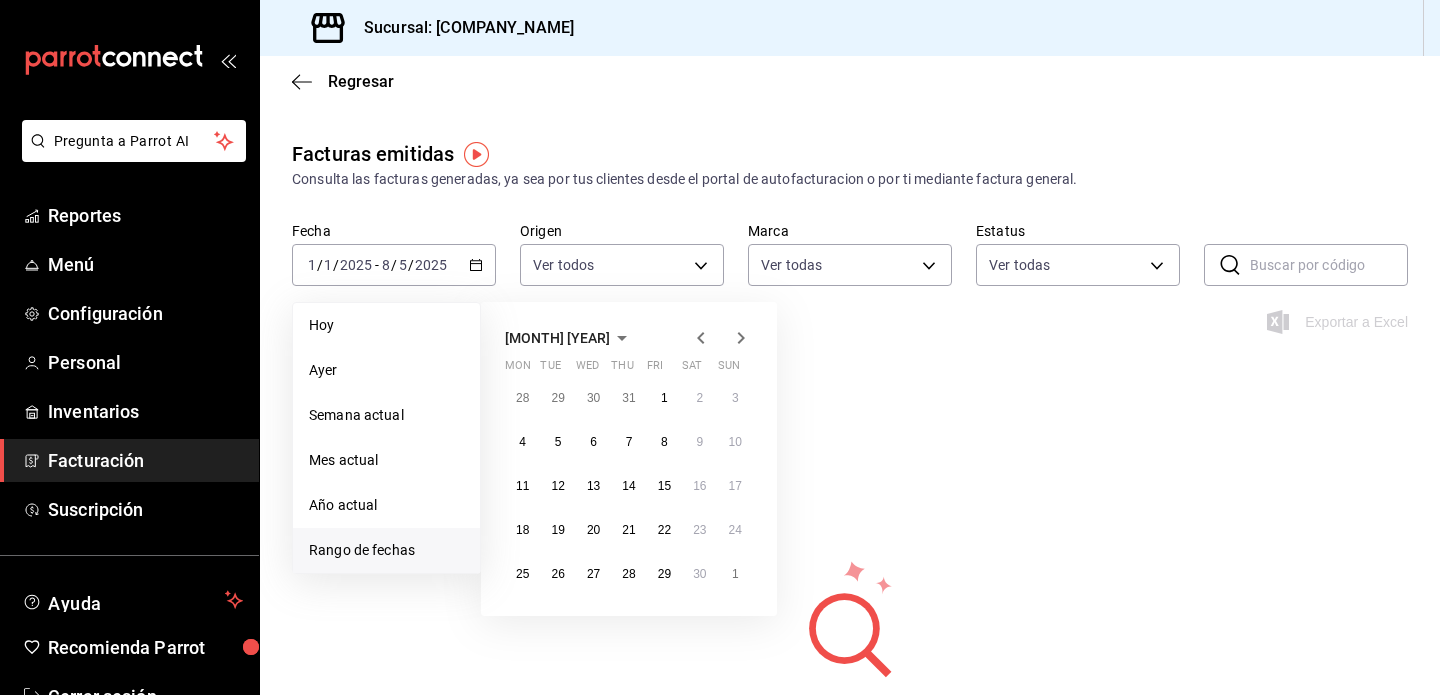 click 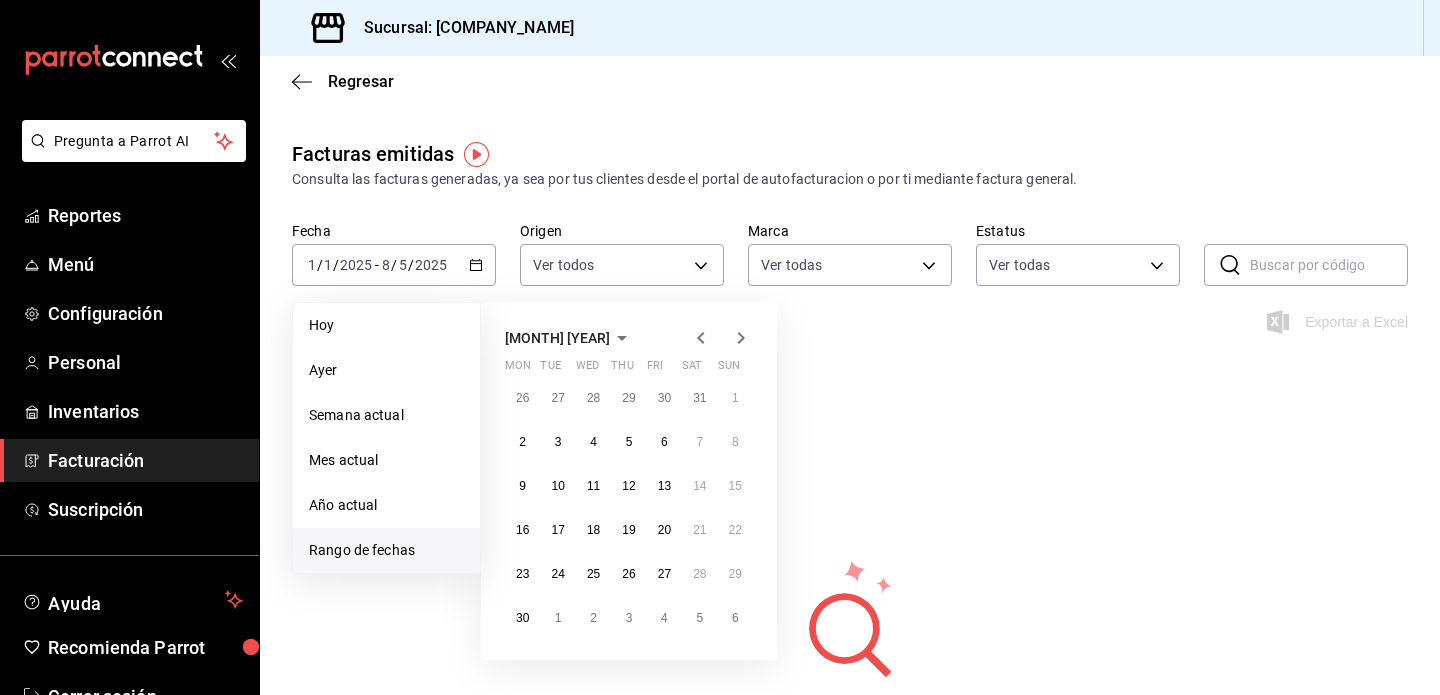 click 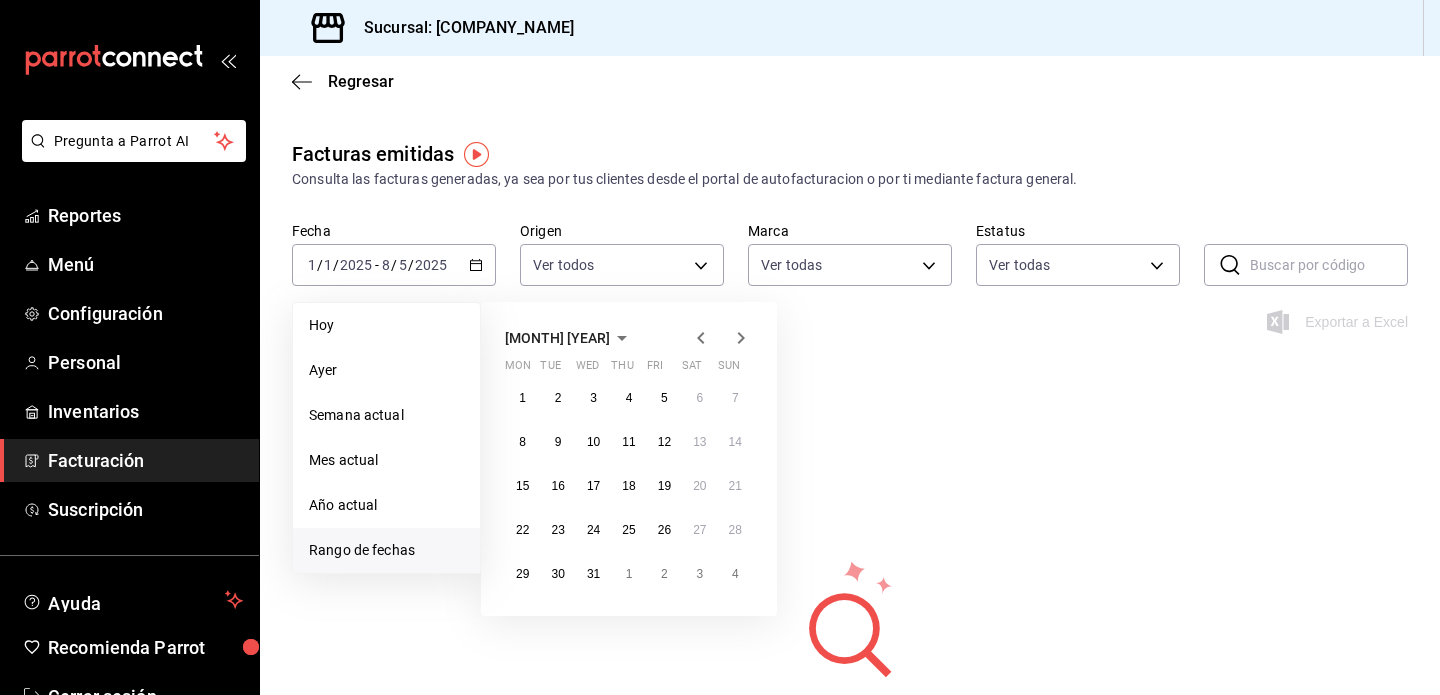 click 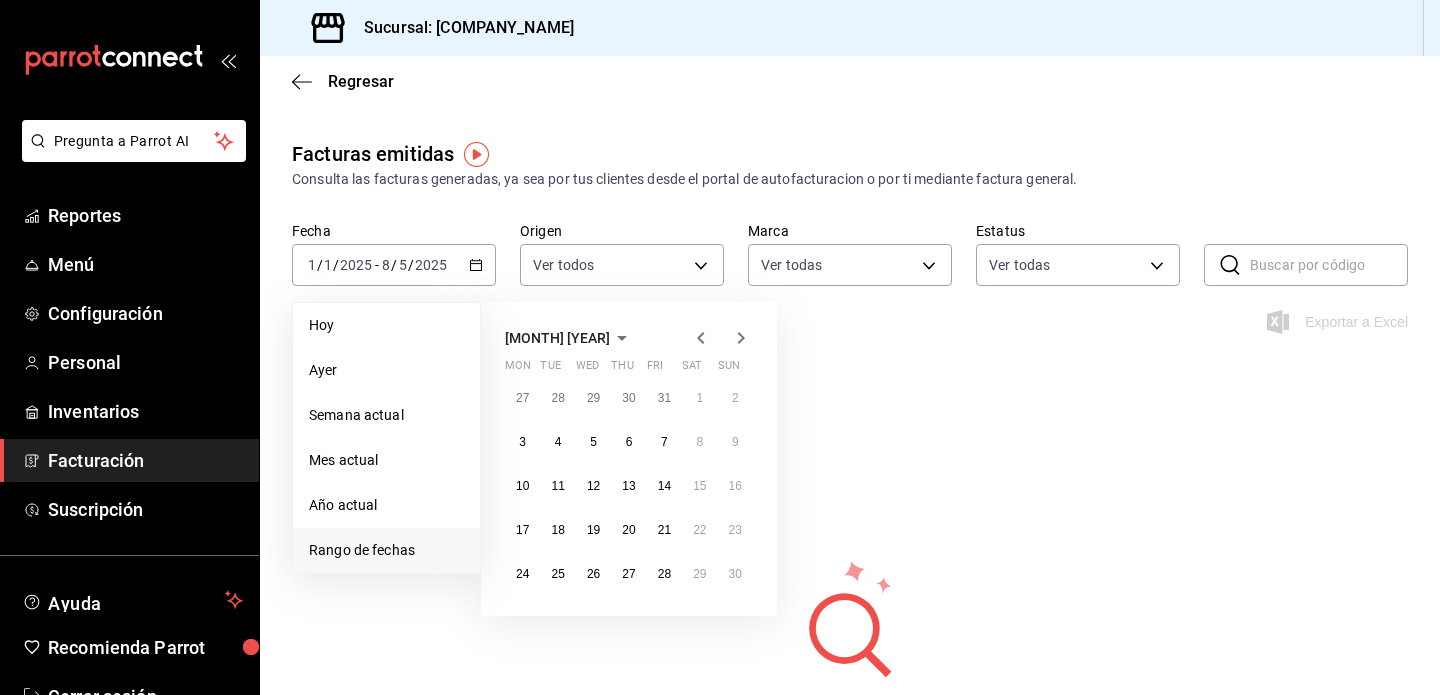 click 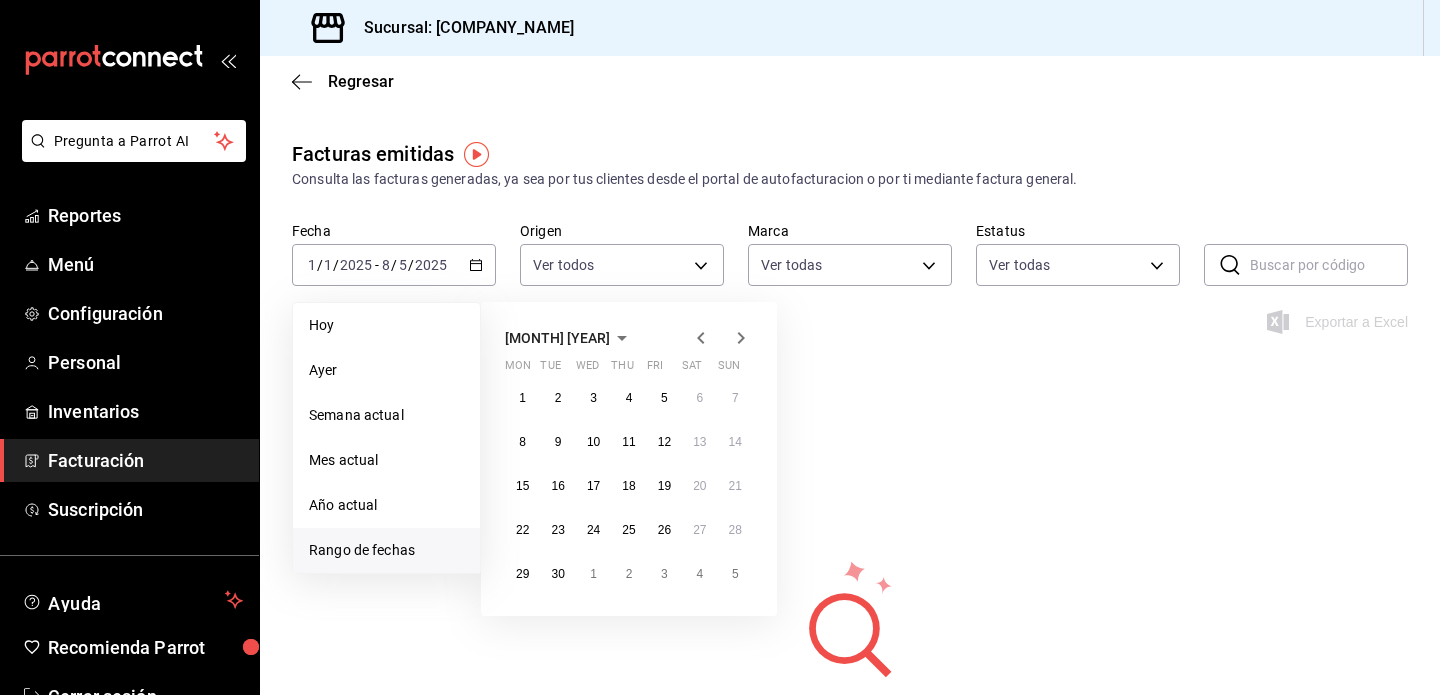 click 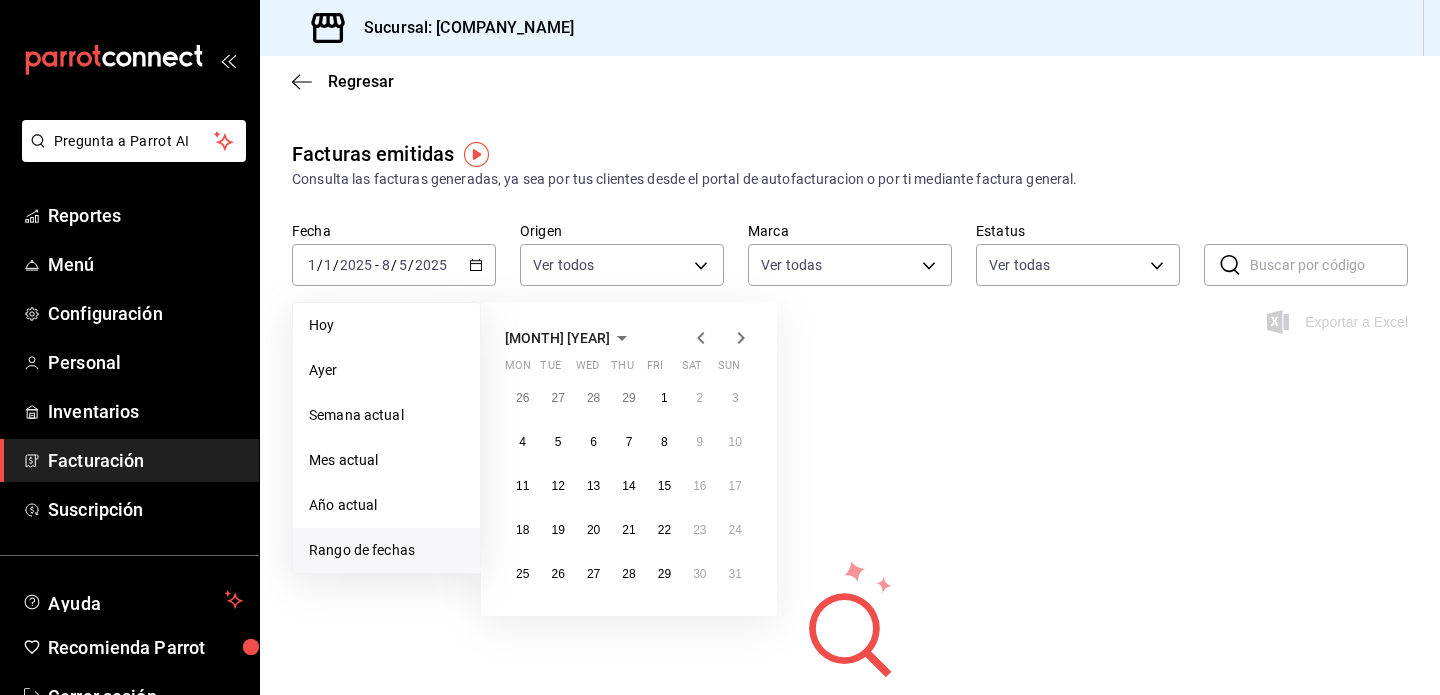 click 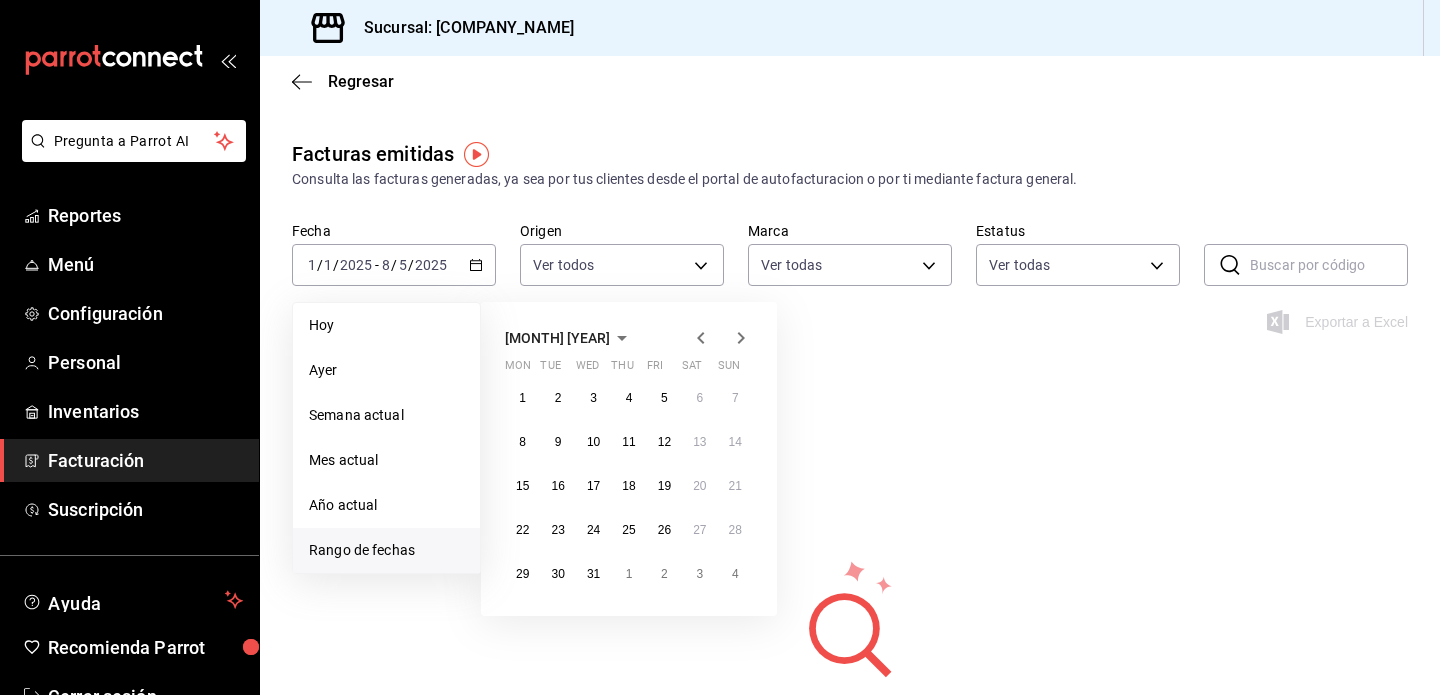 click 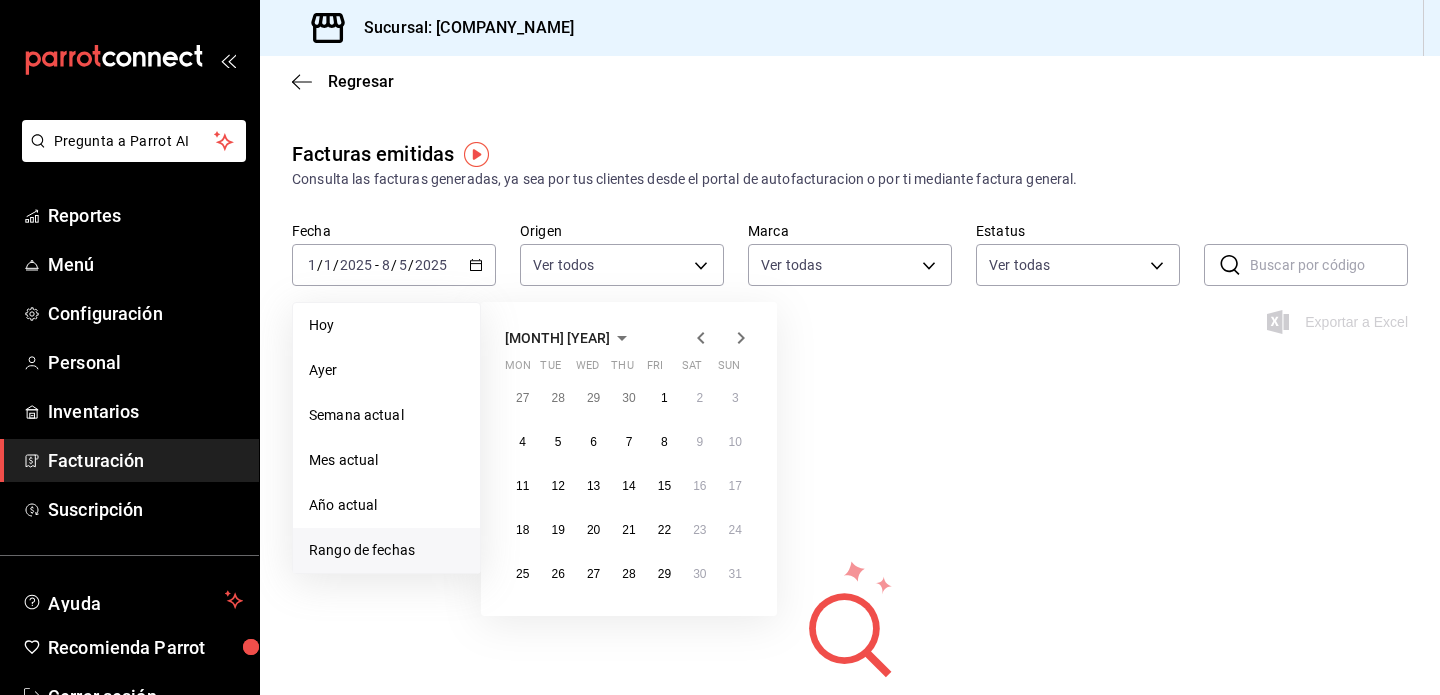 click 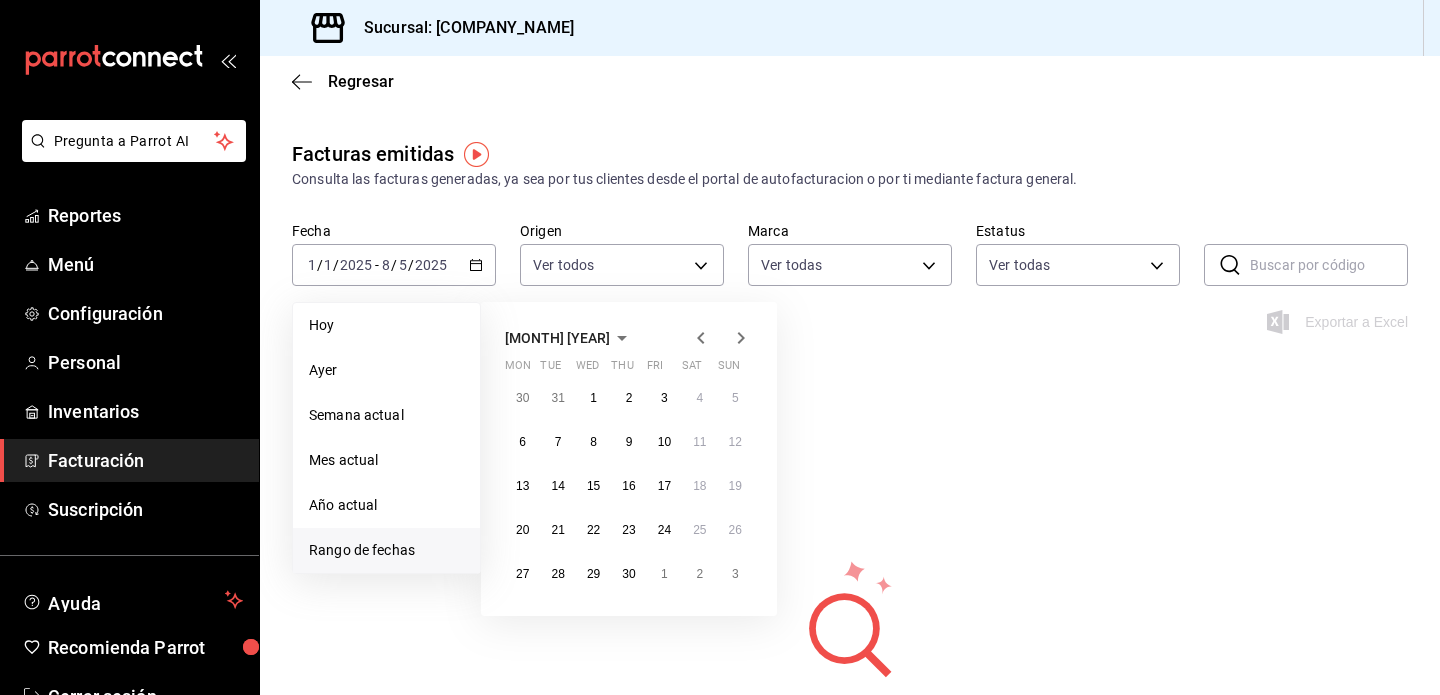 click 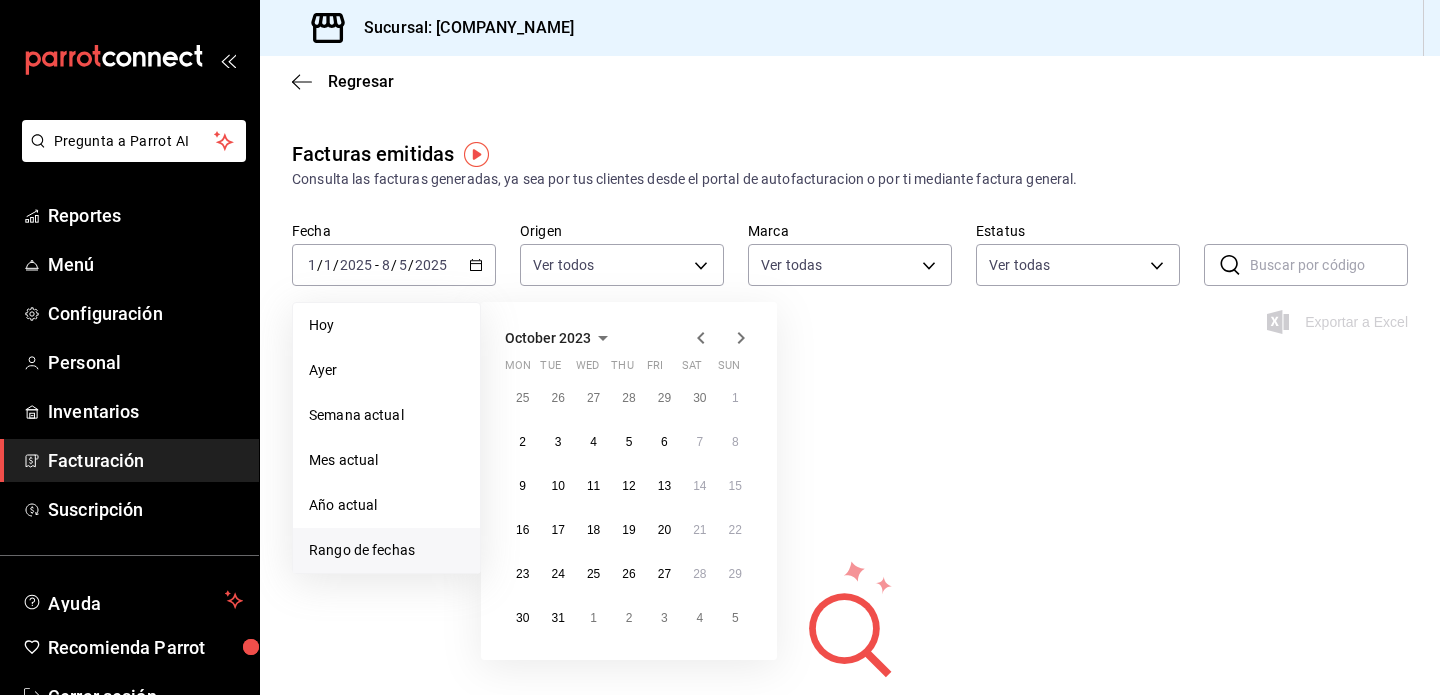 click 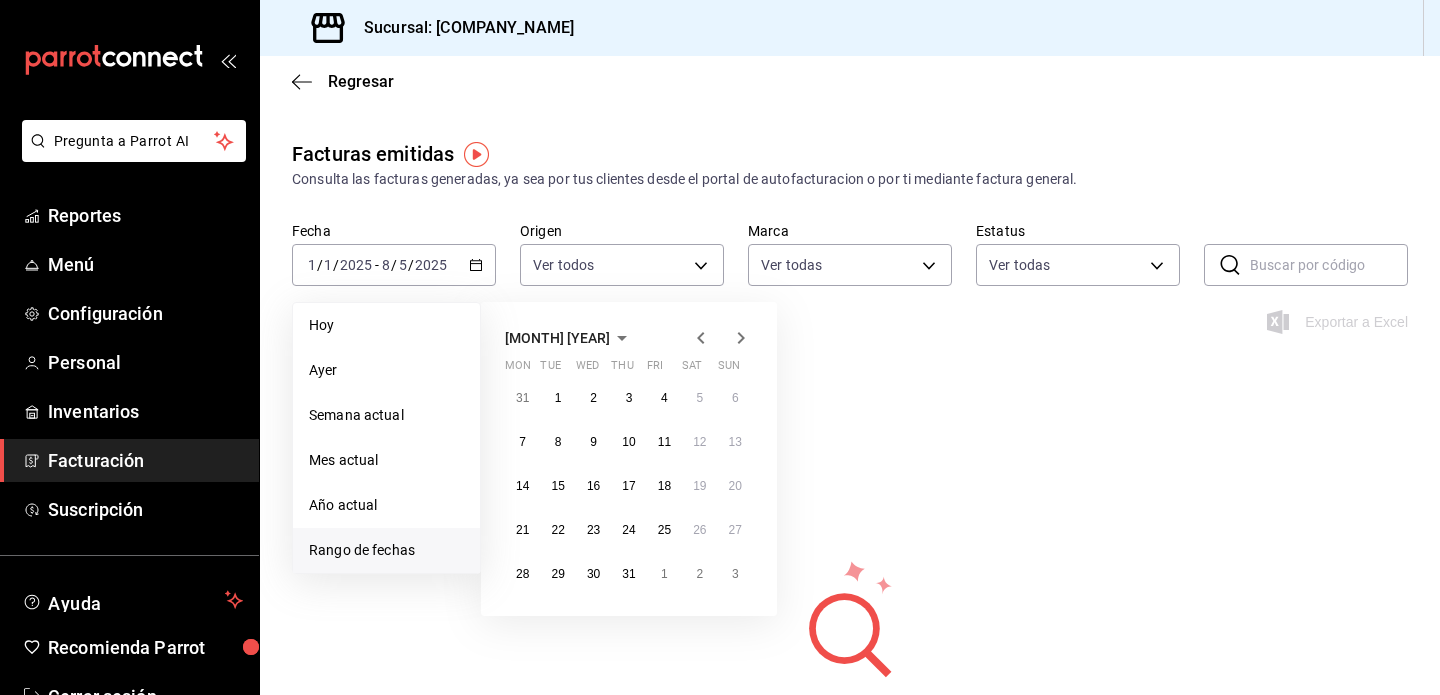 click 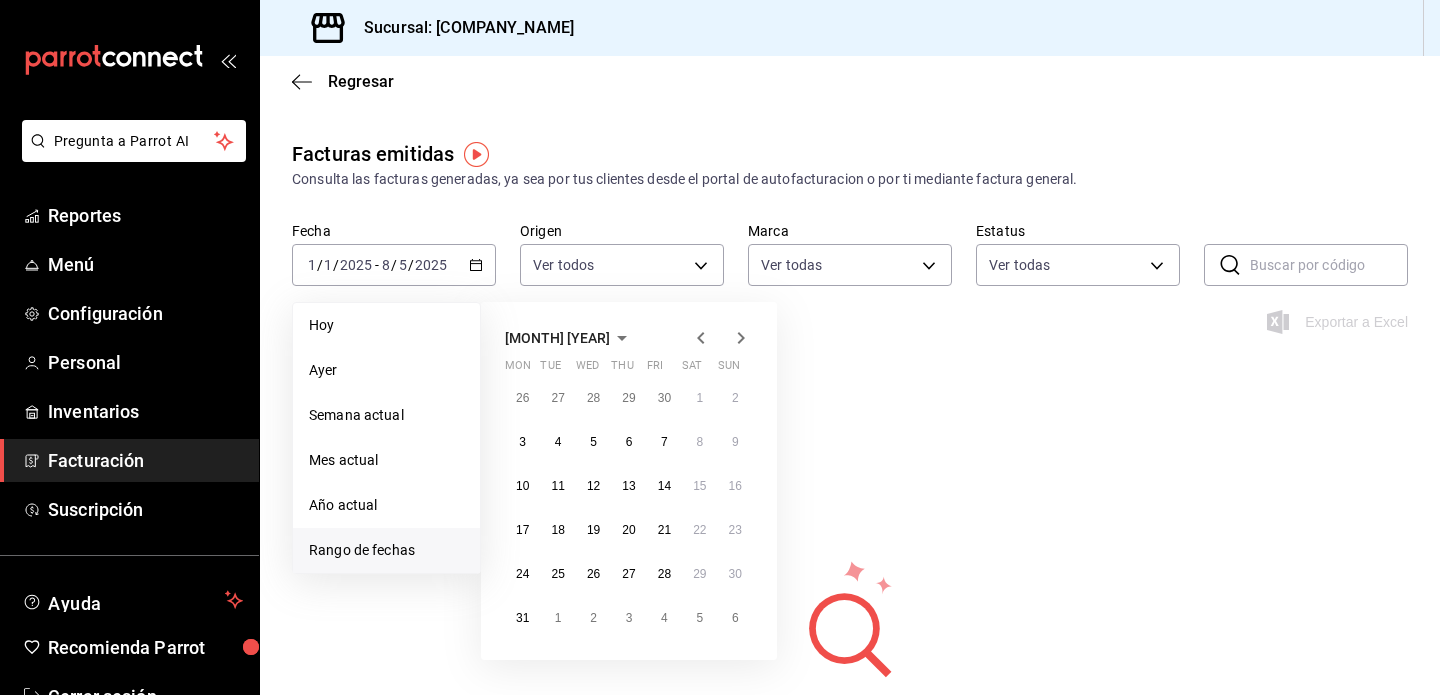 click 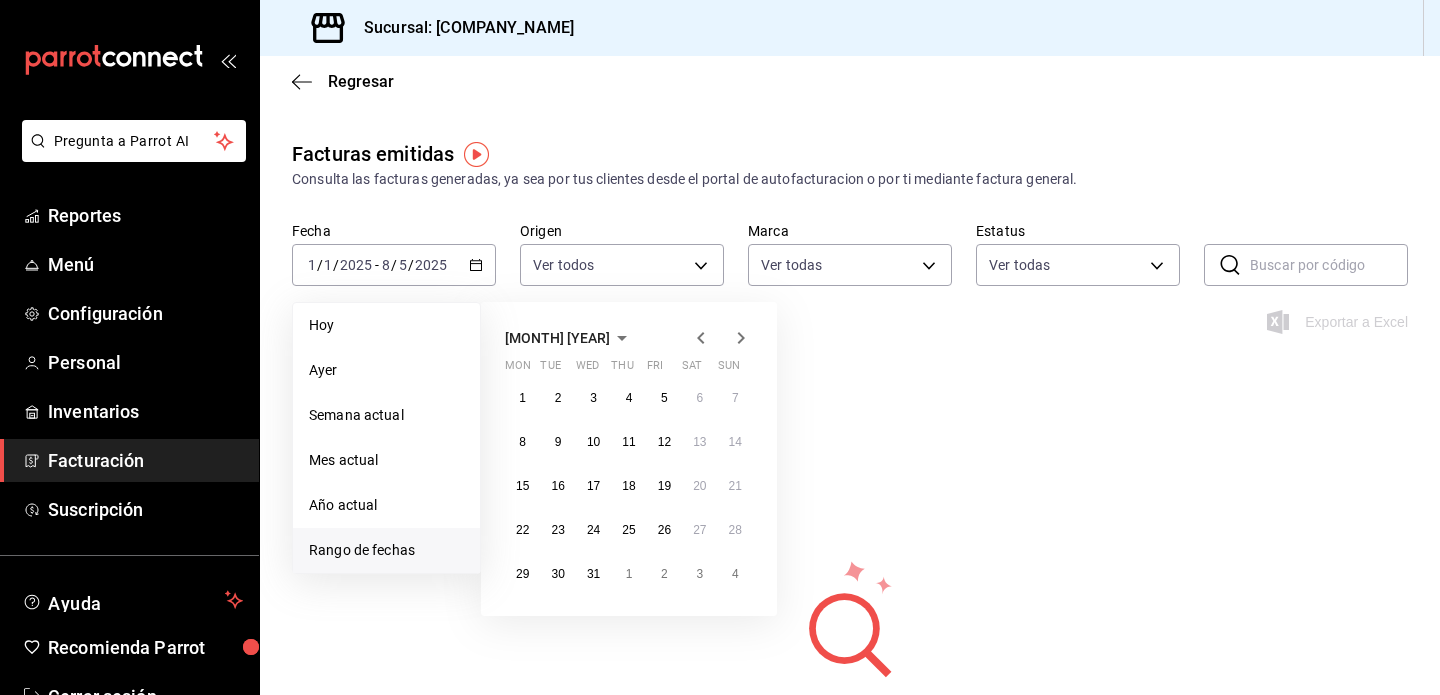 click 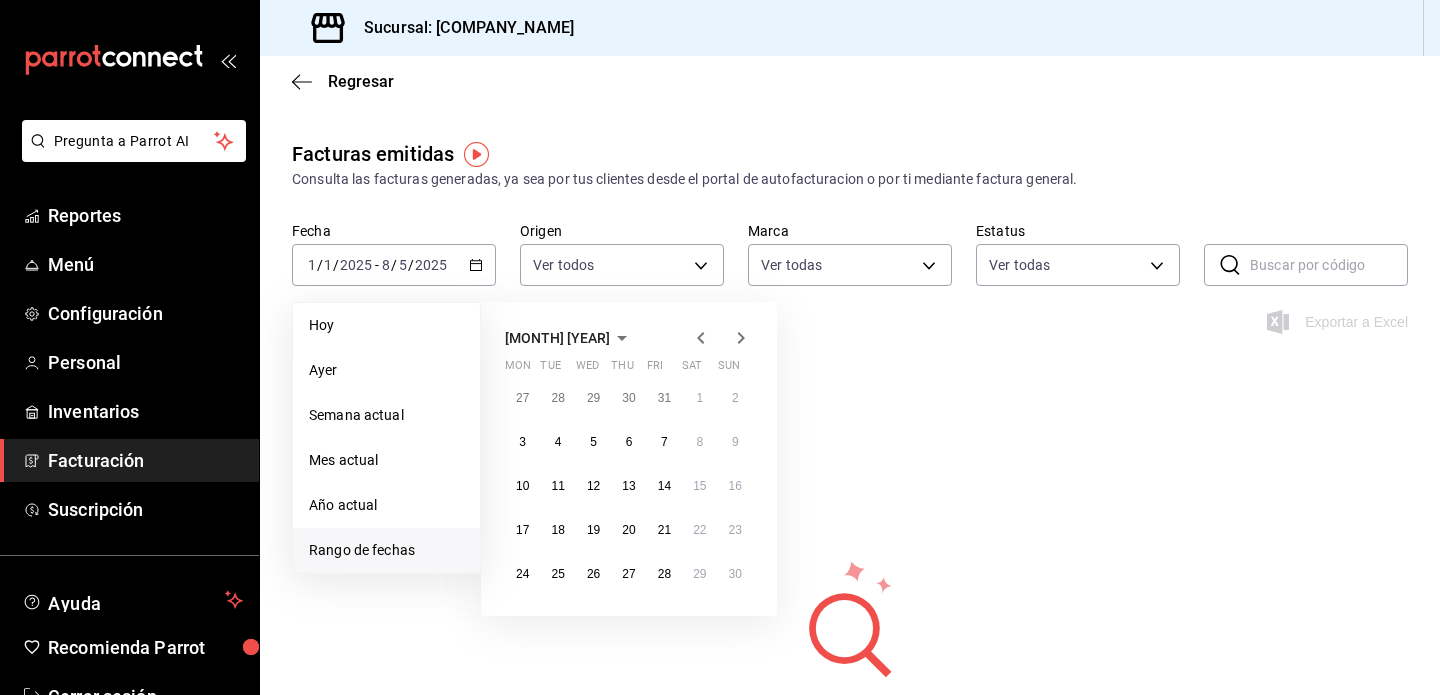 click 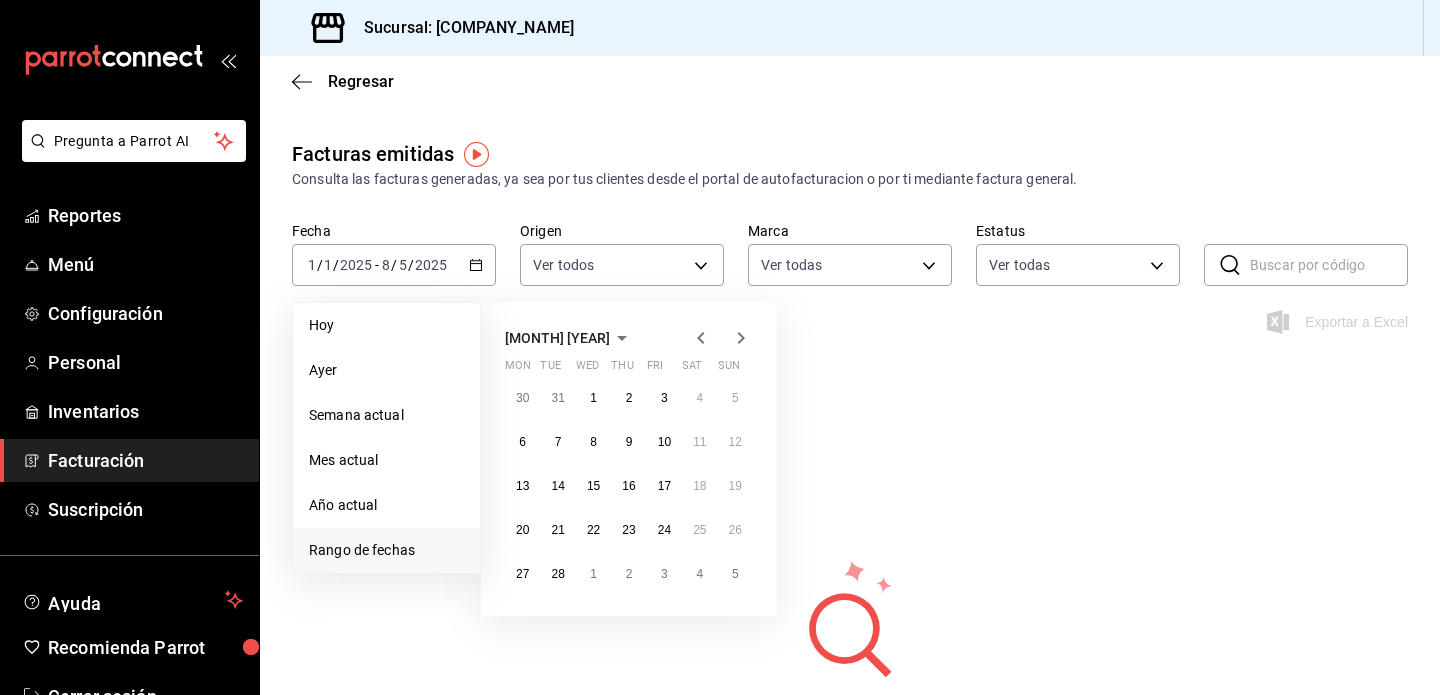 click 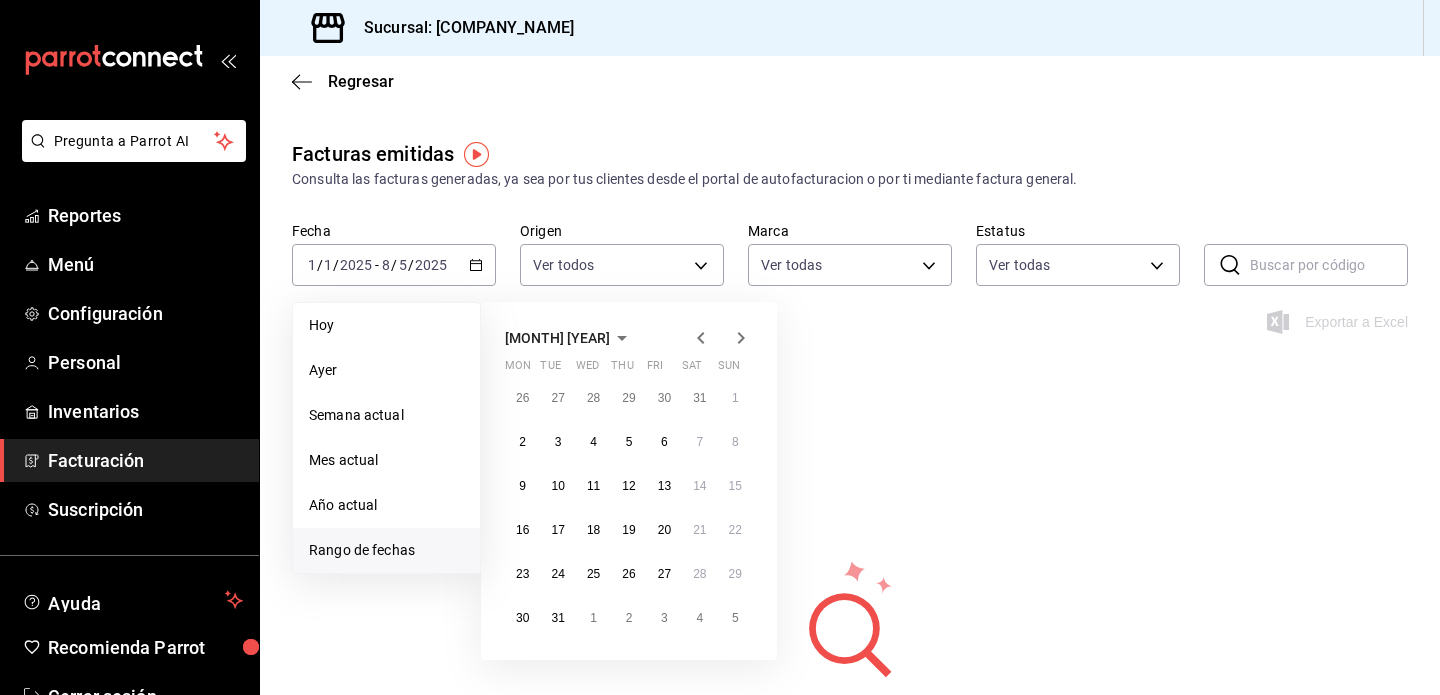 click 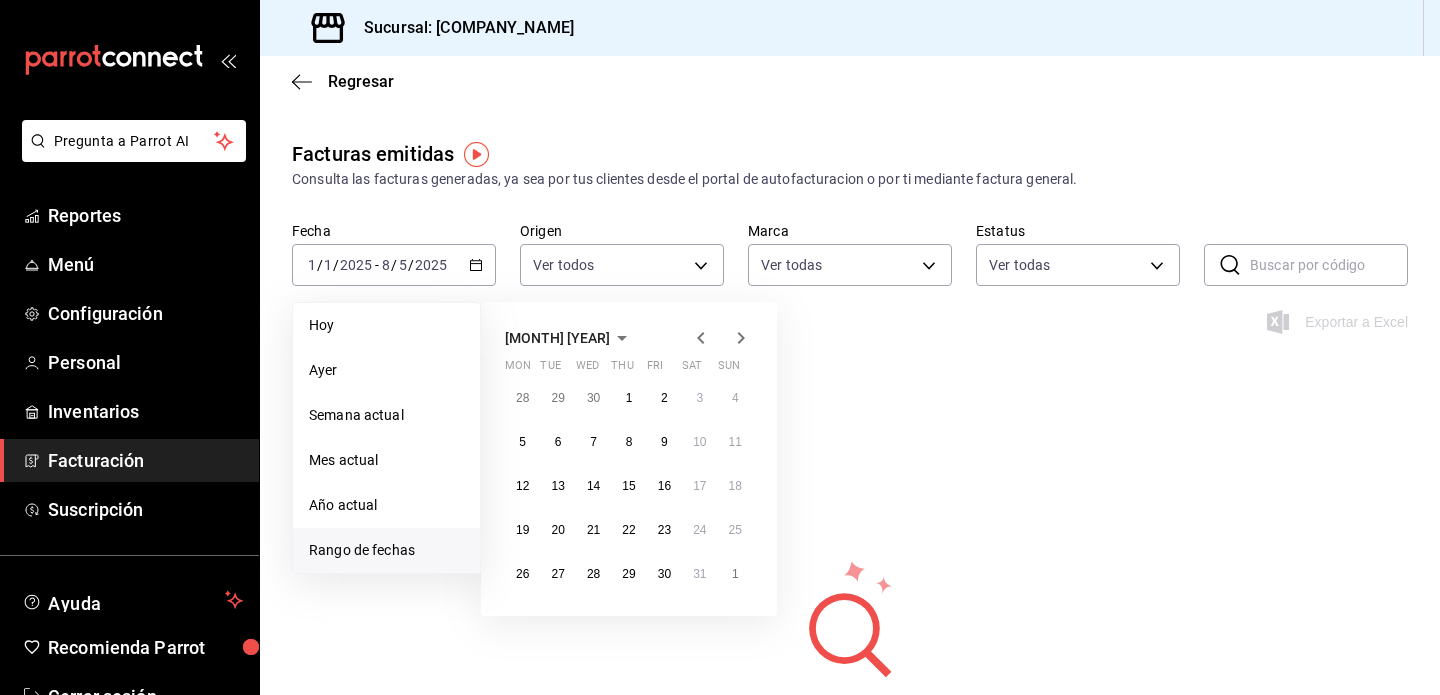 click 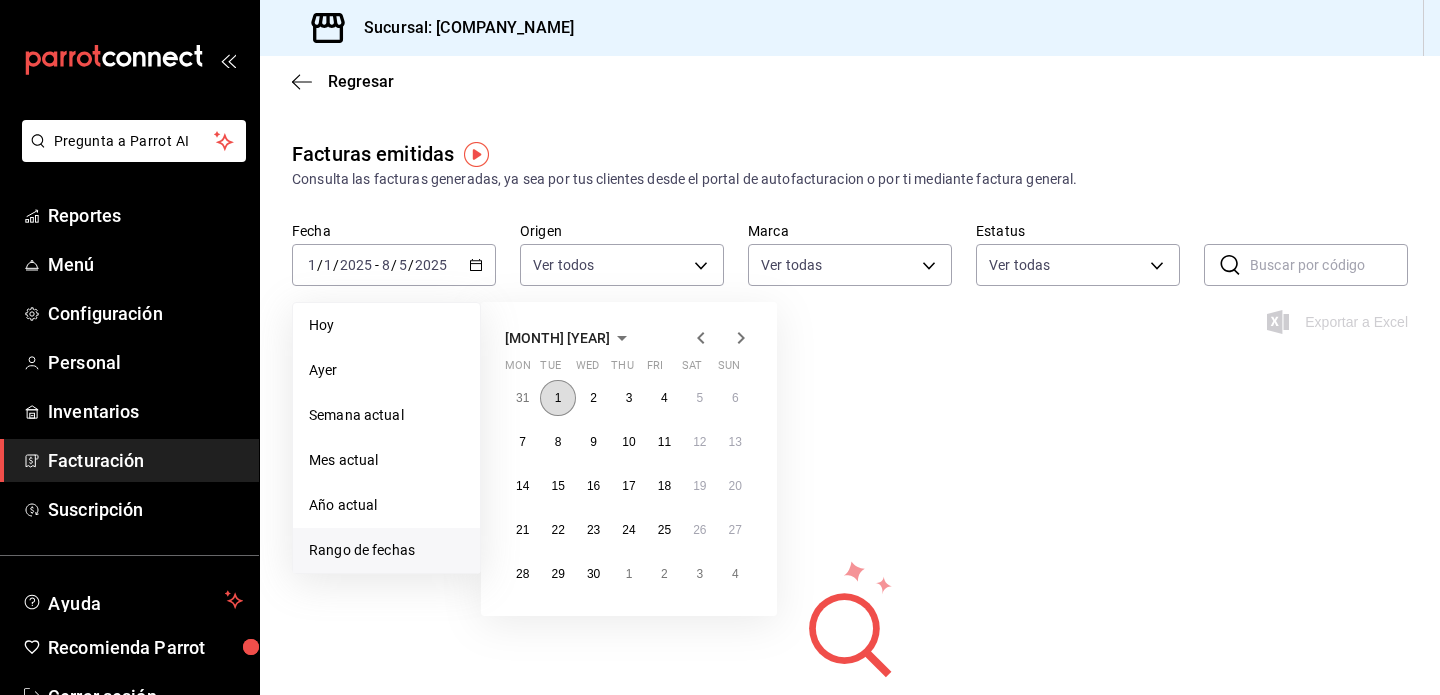 click on "1" at bounding box center (557, 398) 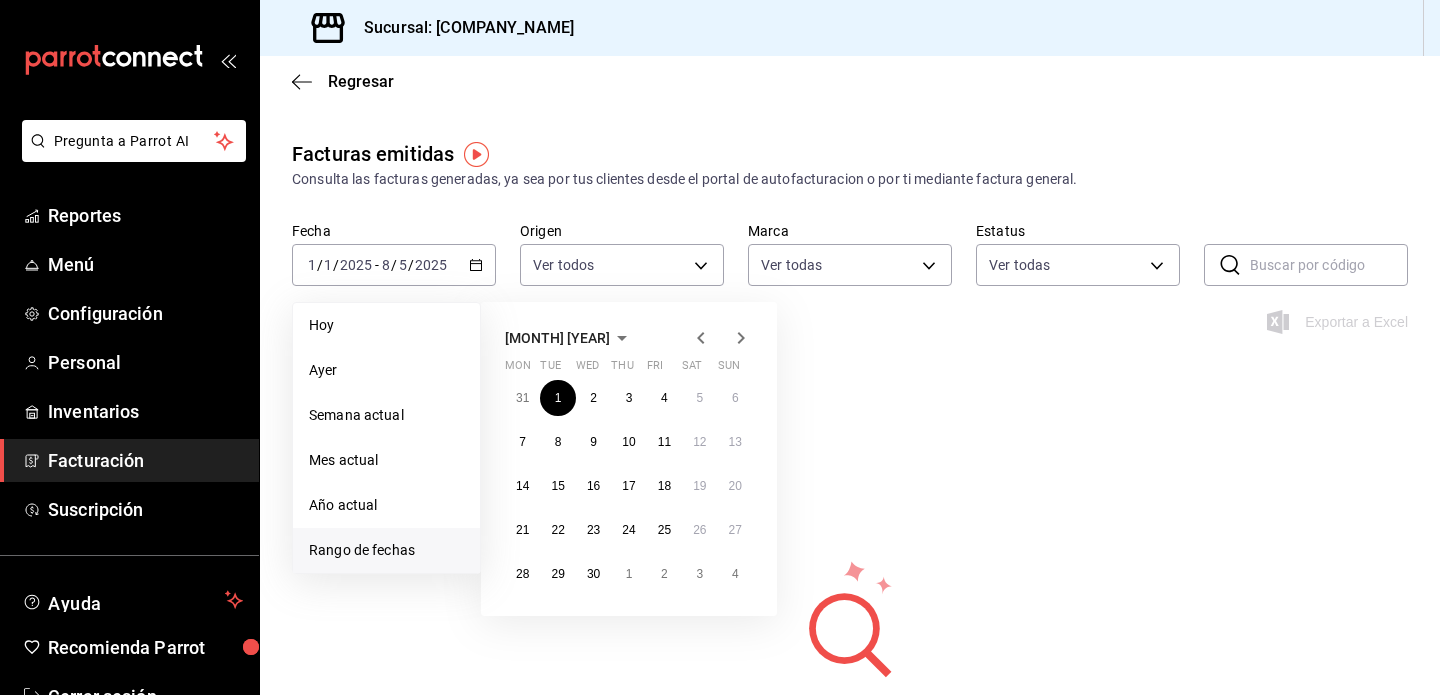 click 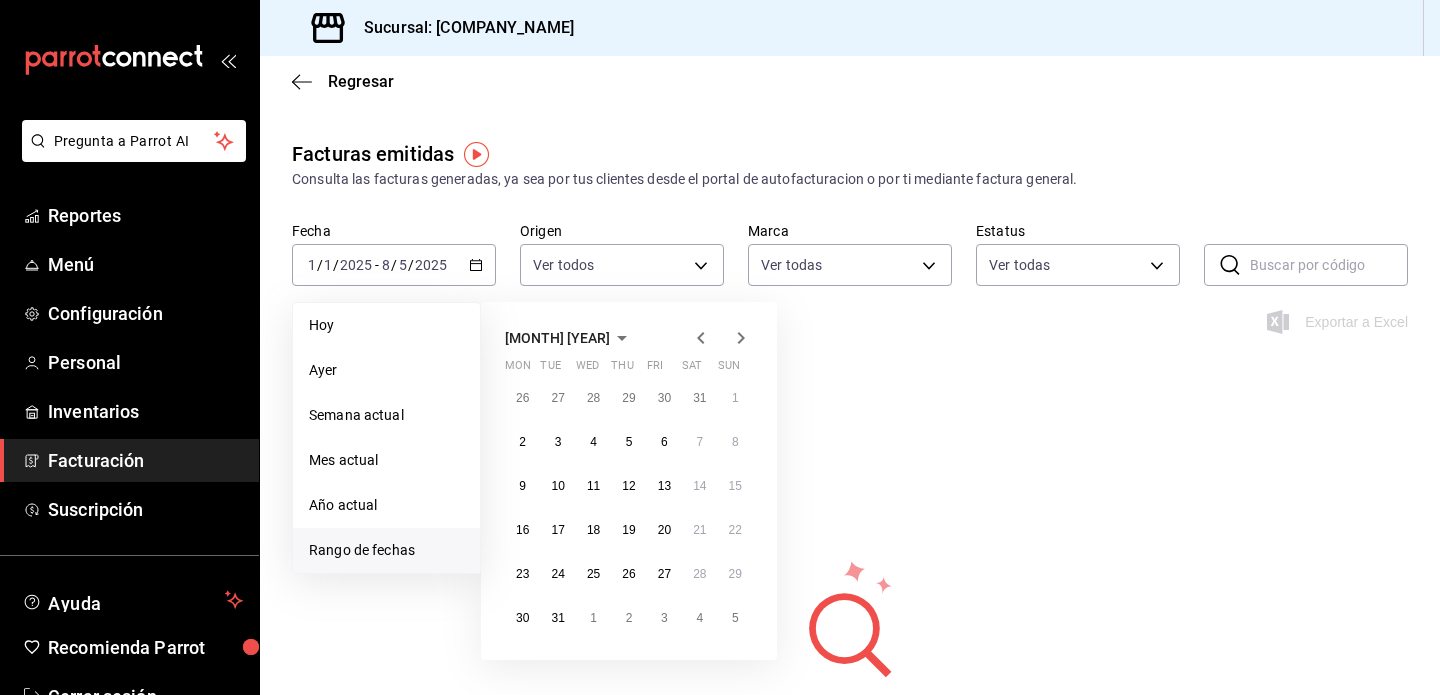 click 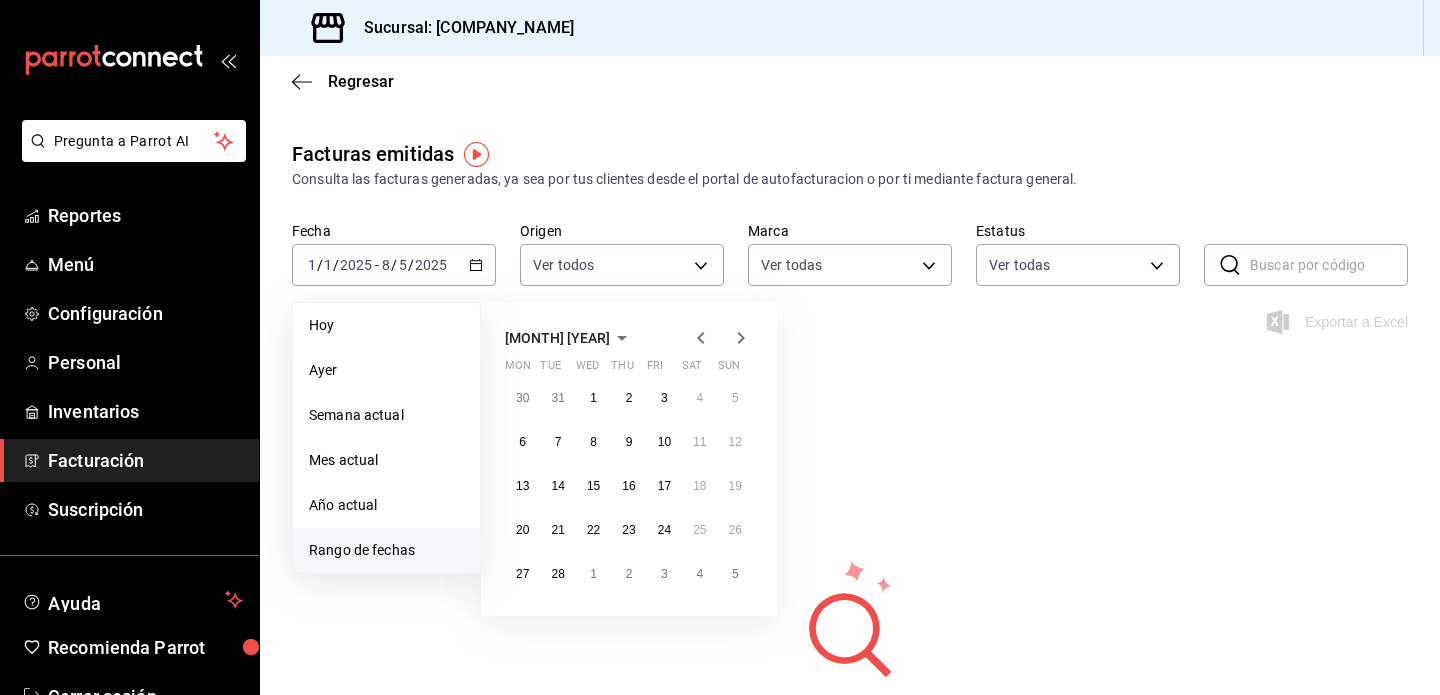 click 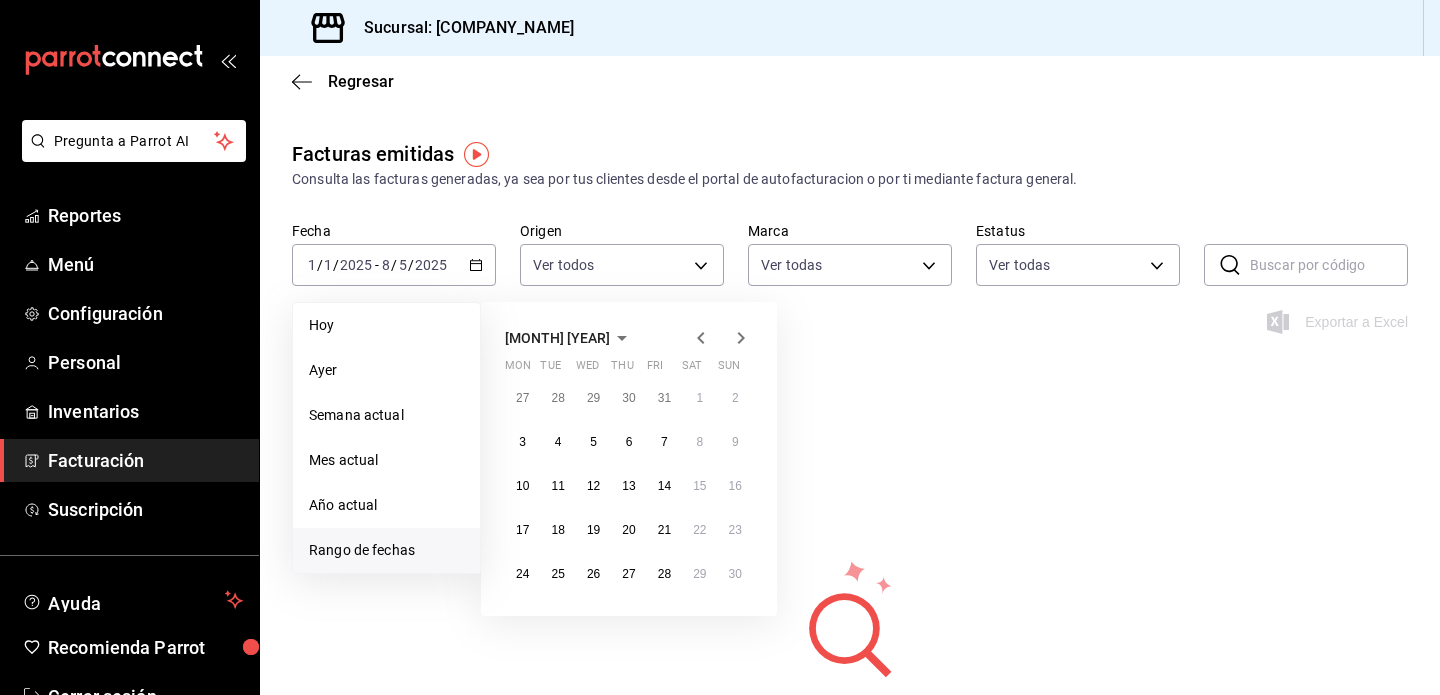 click 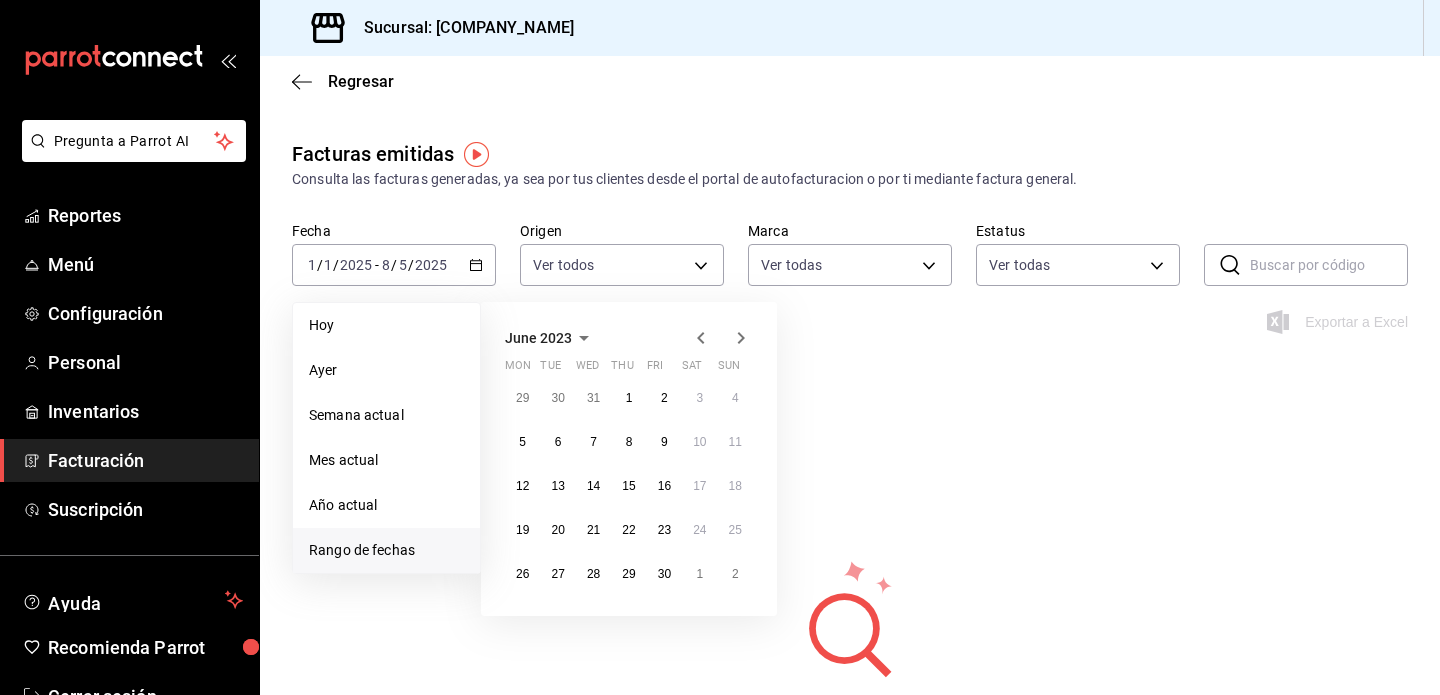 click 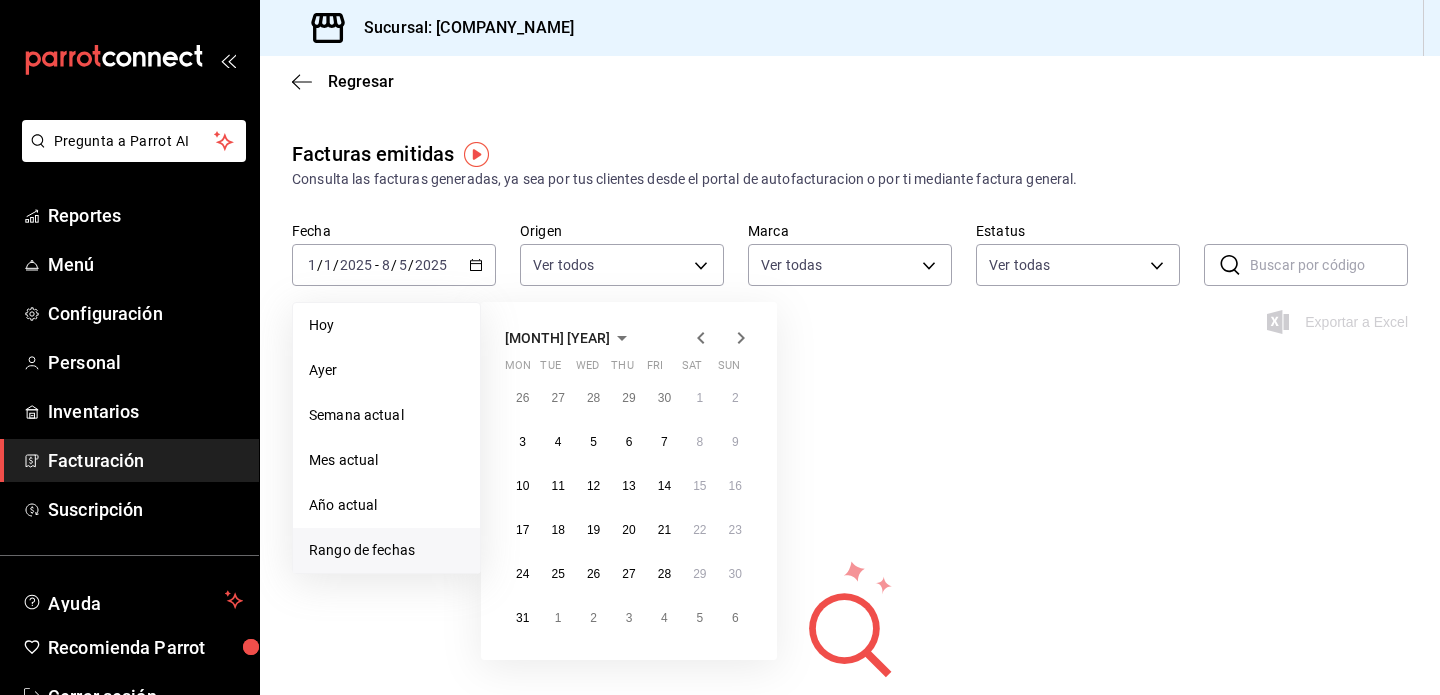 click 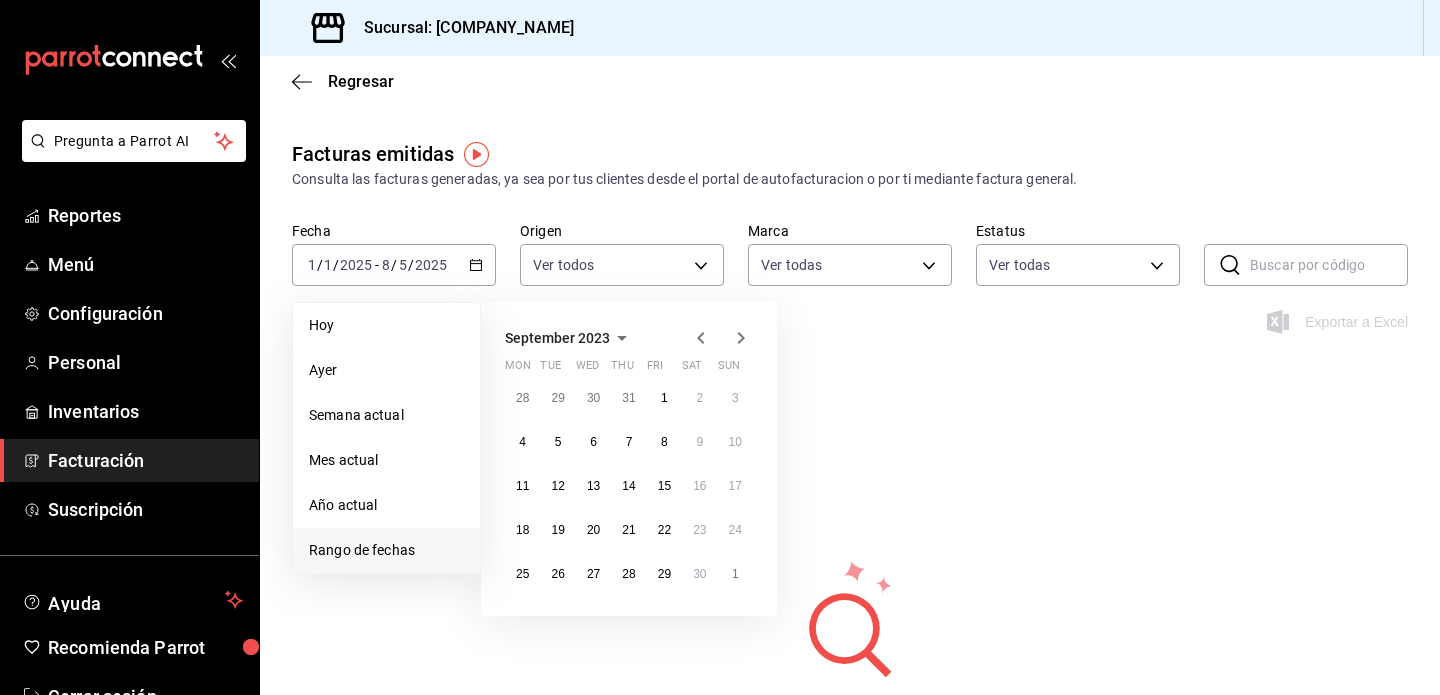 click 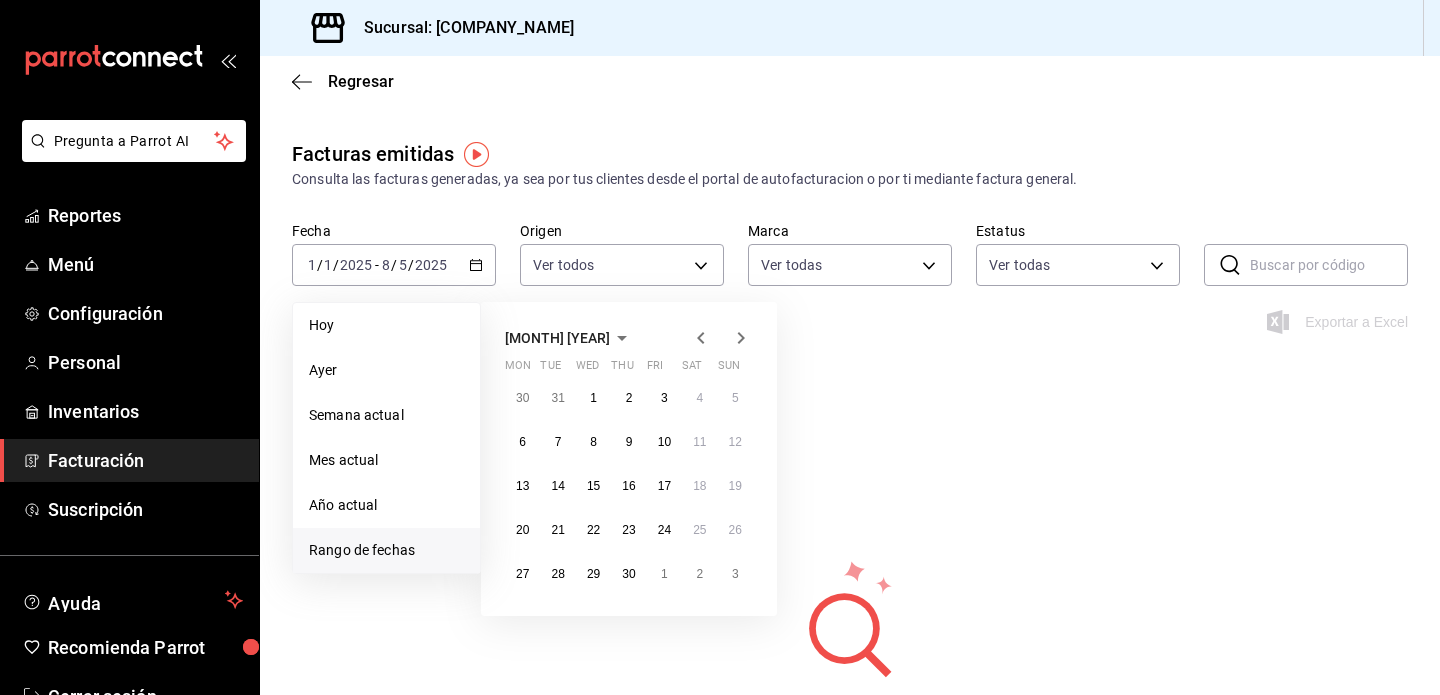 click 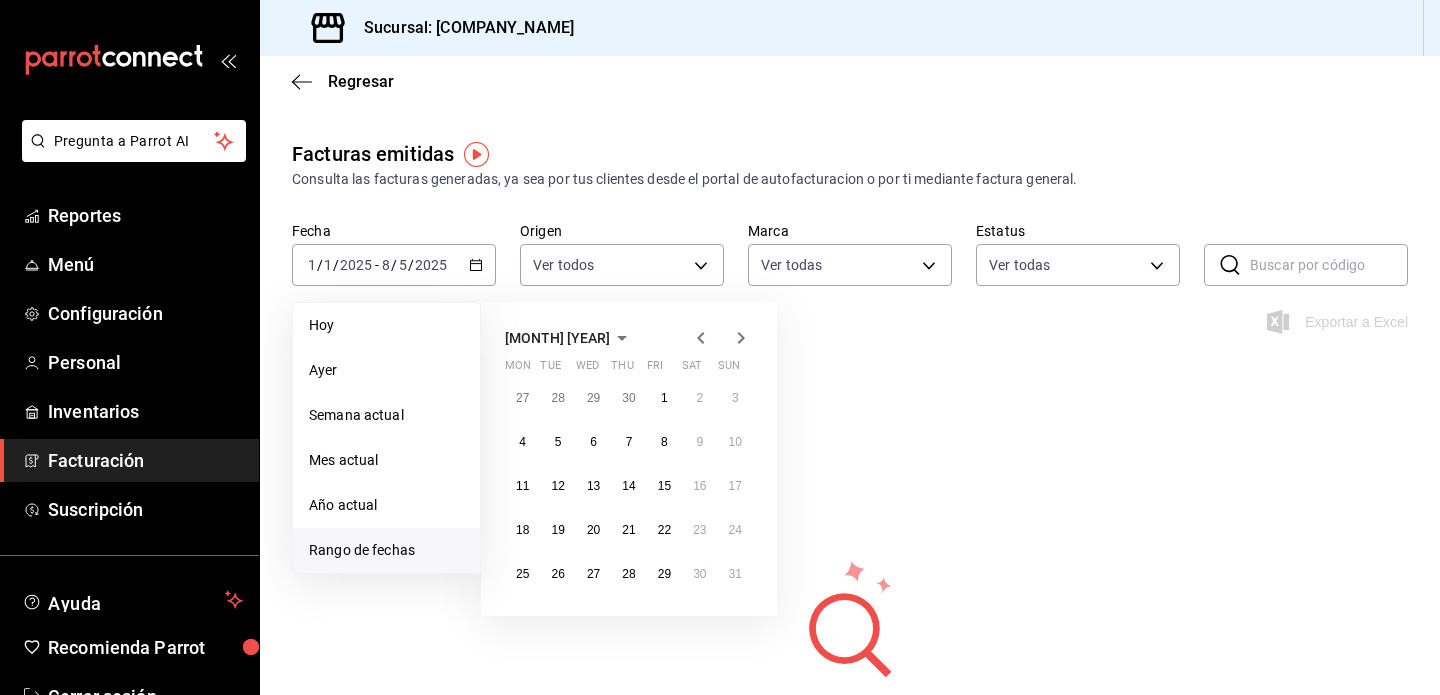 click 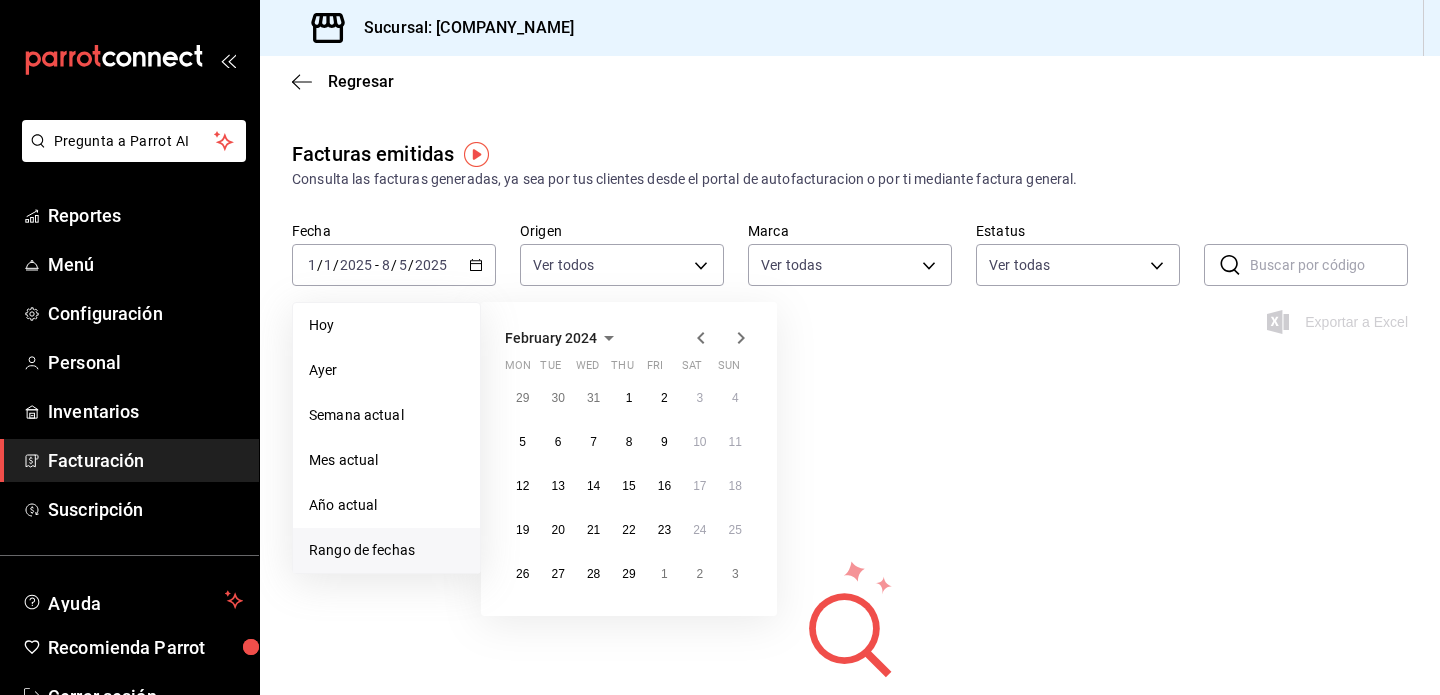 click 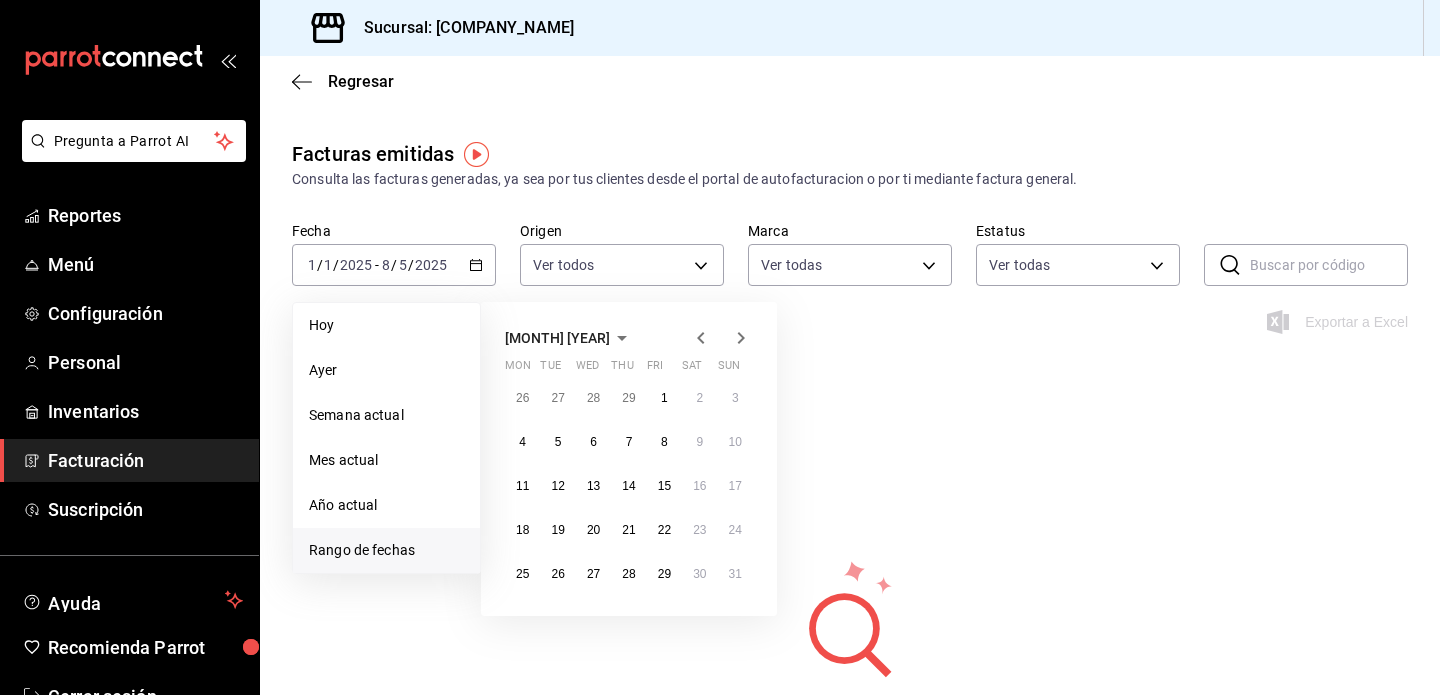 click 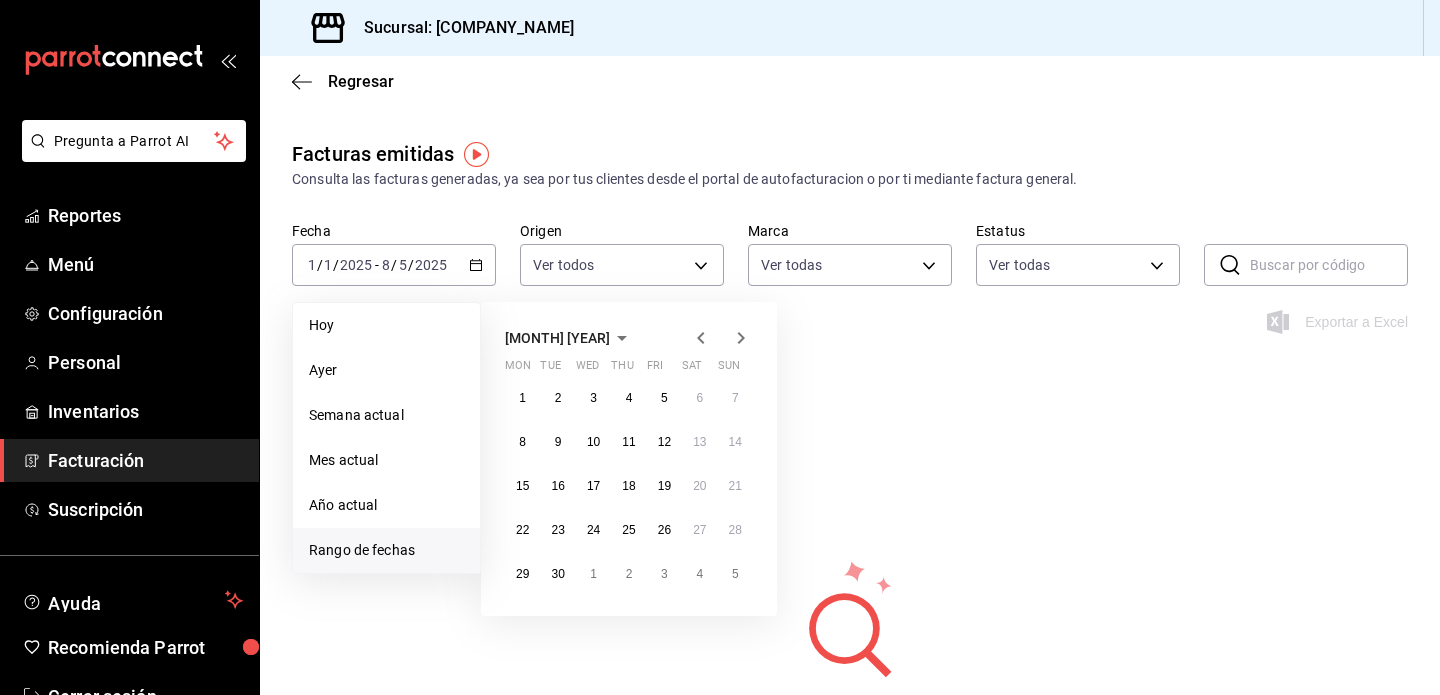 click 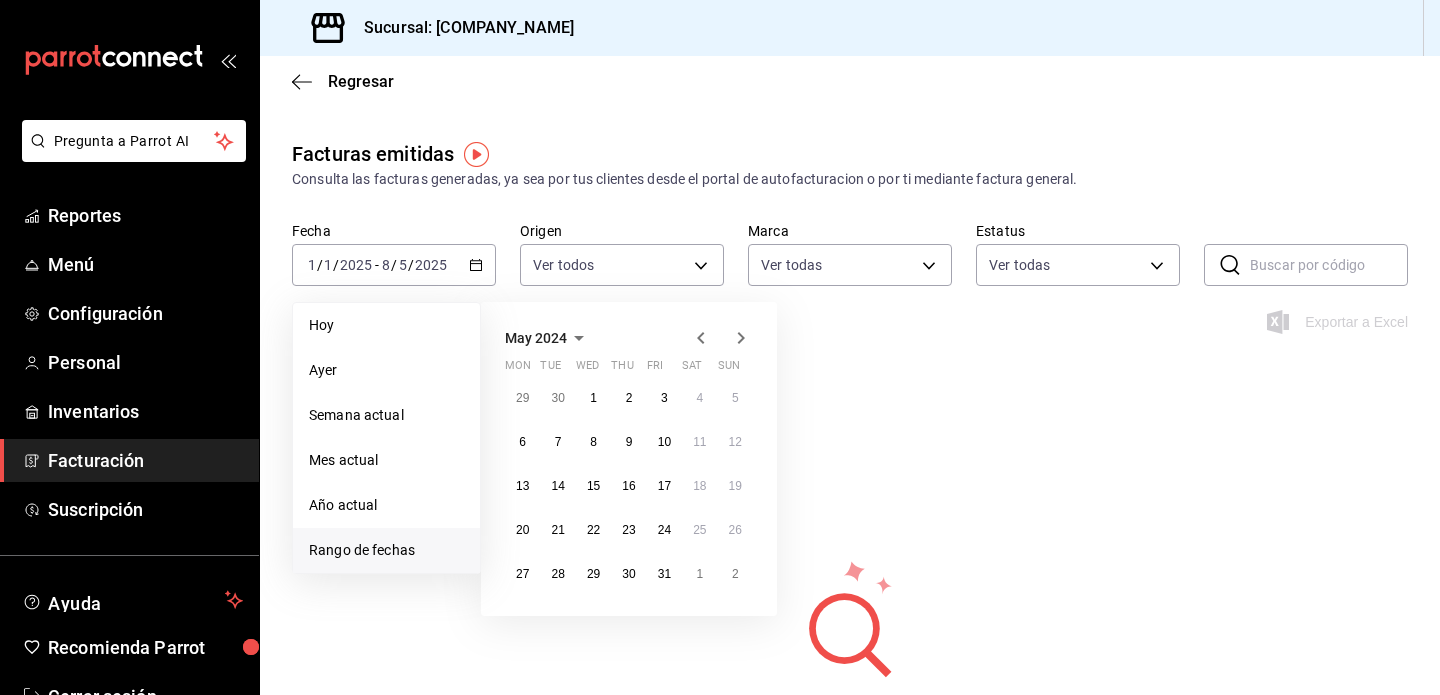 click 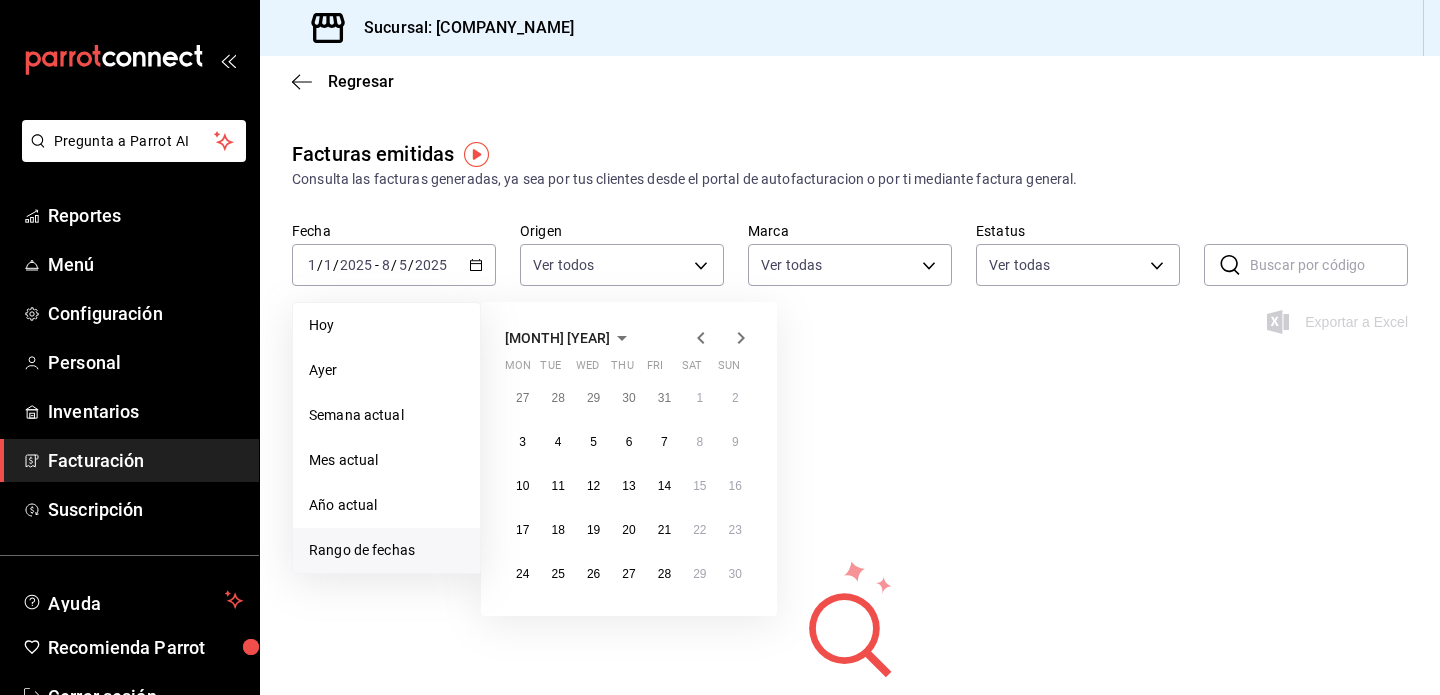 click 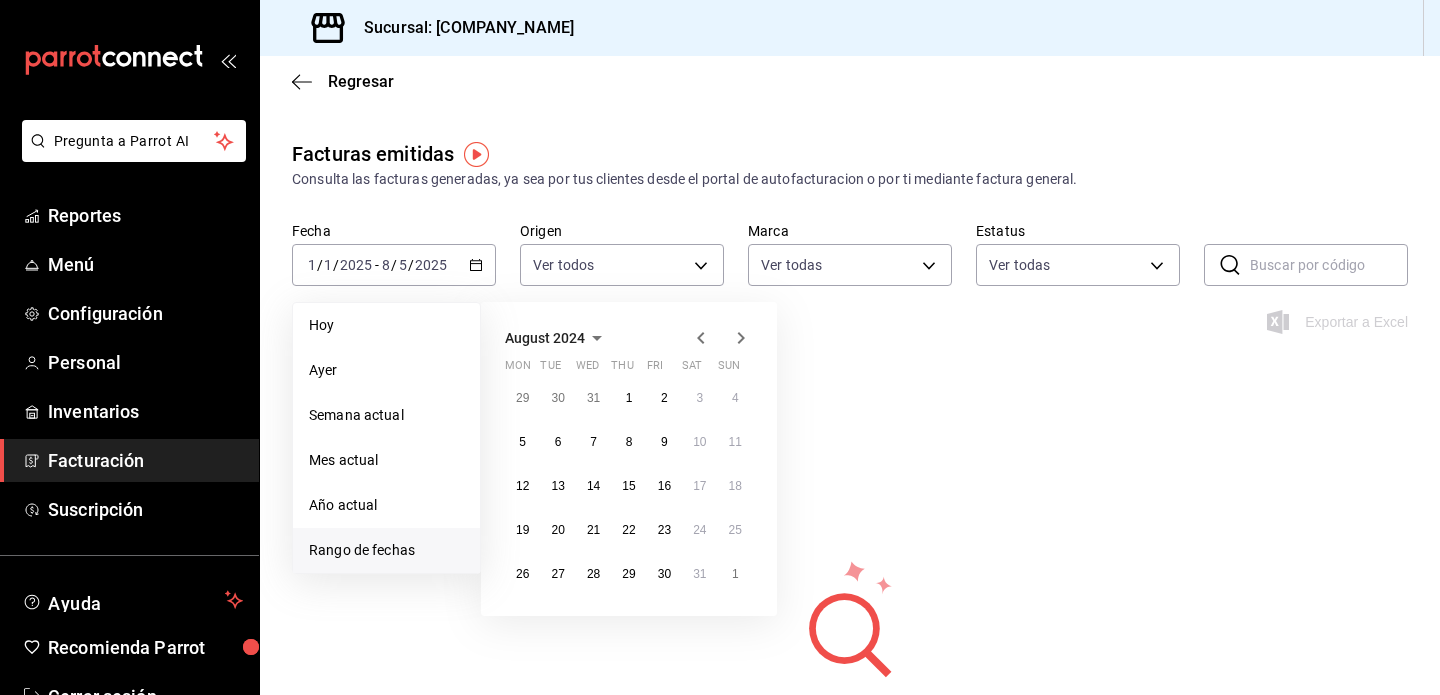 click 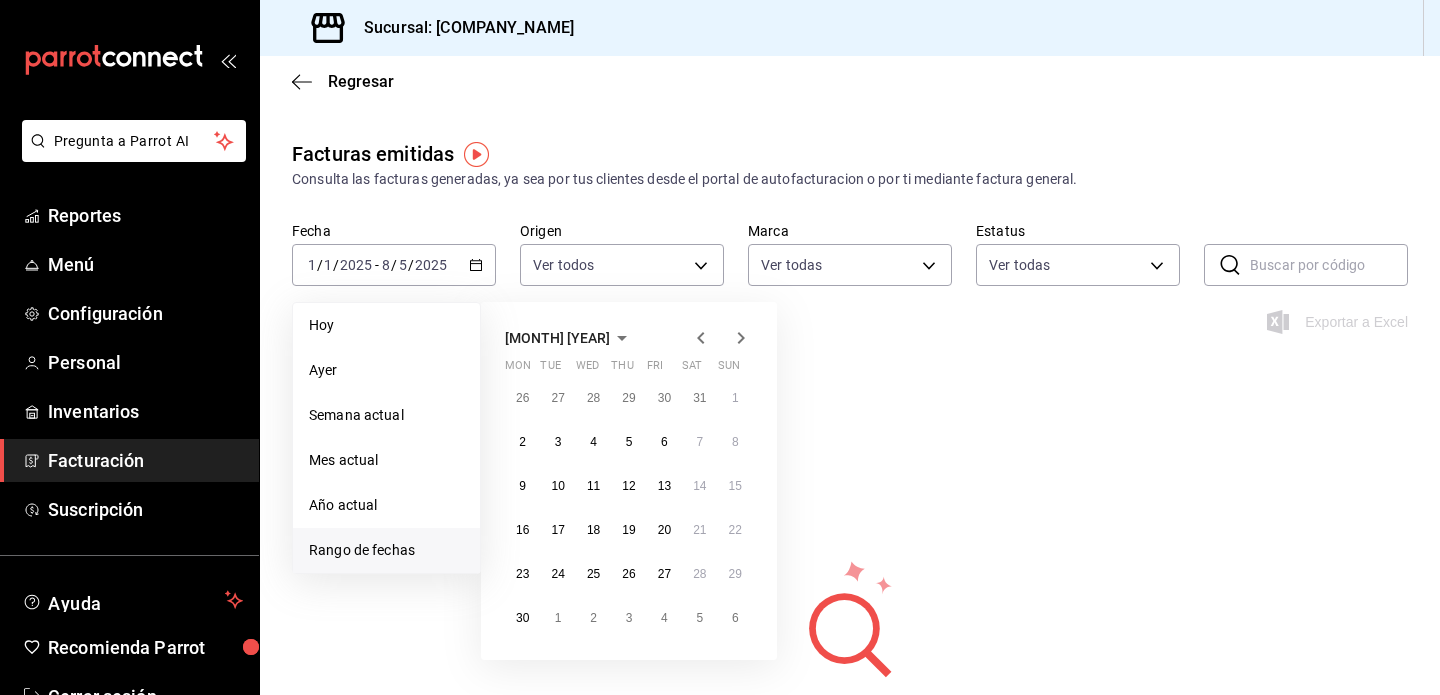 click 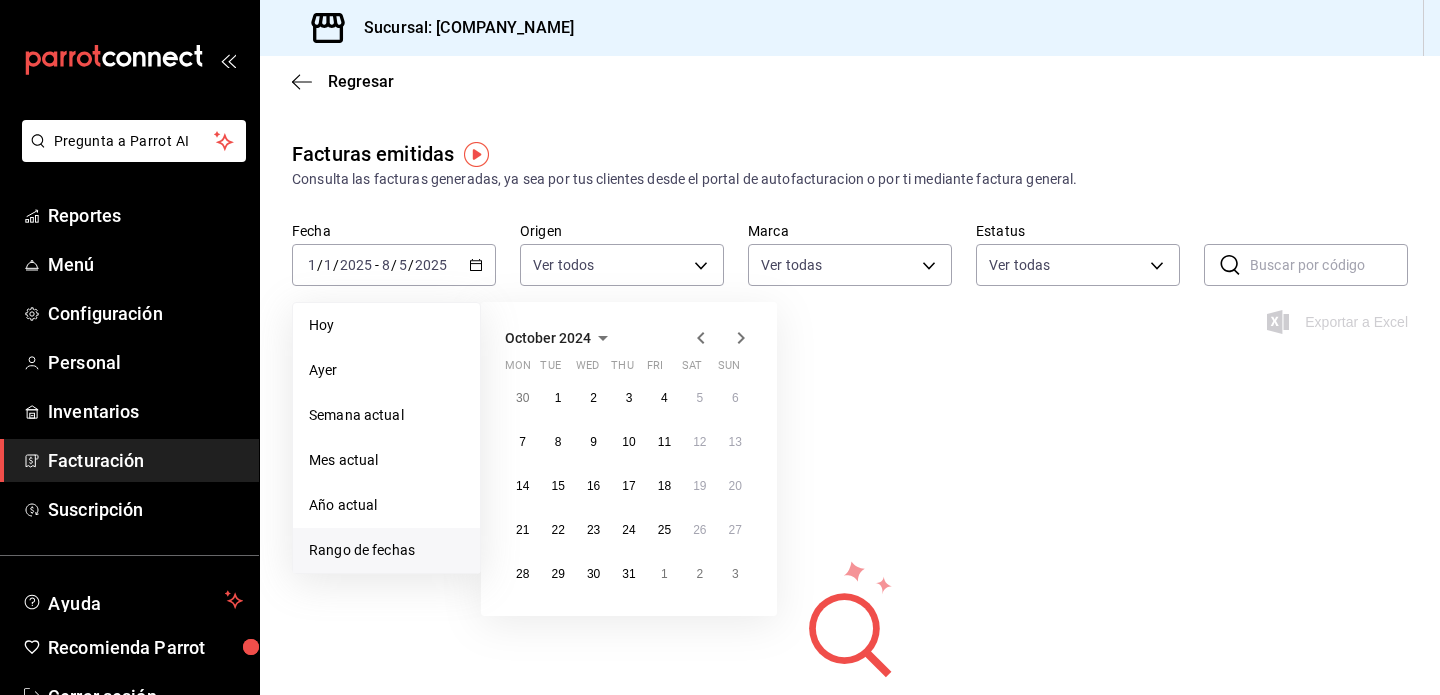 click 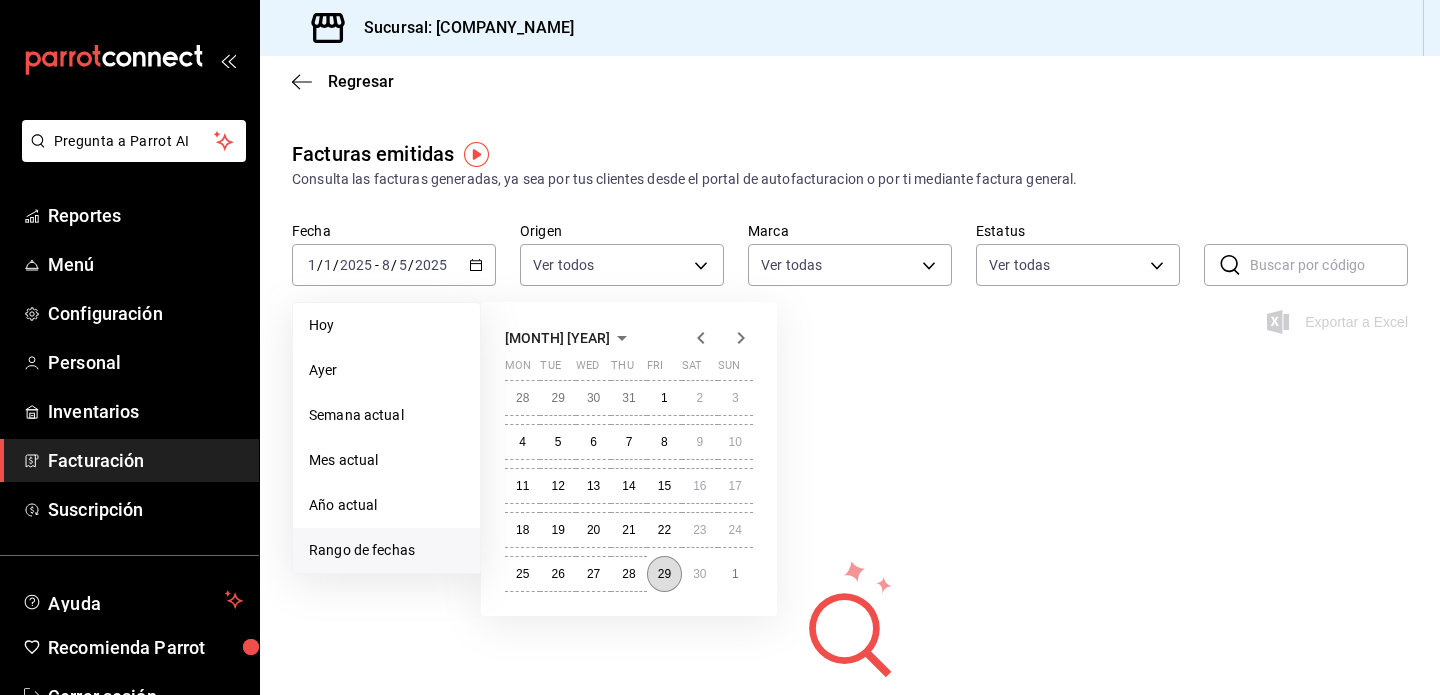 click on "29" at bounding box center [664, 574] 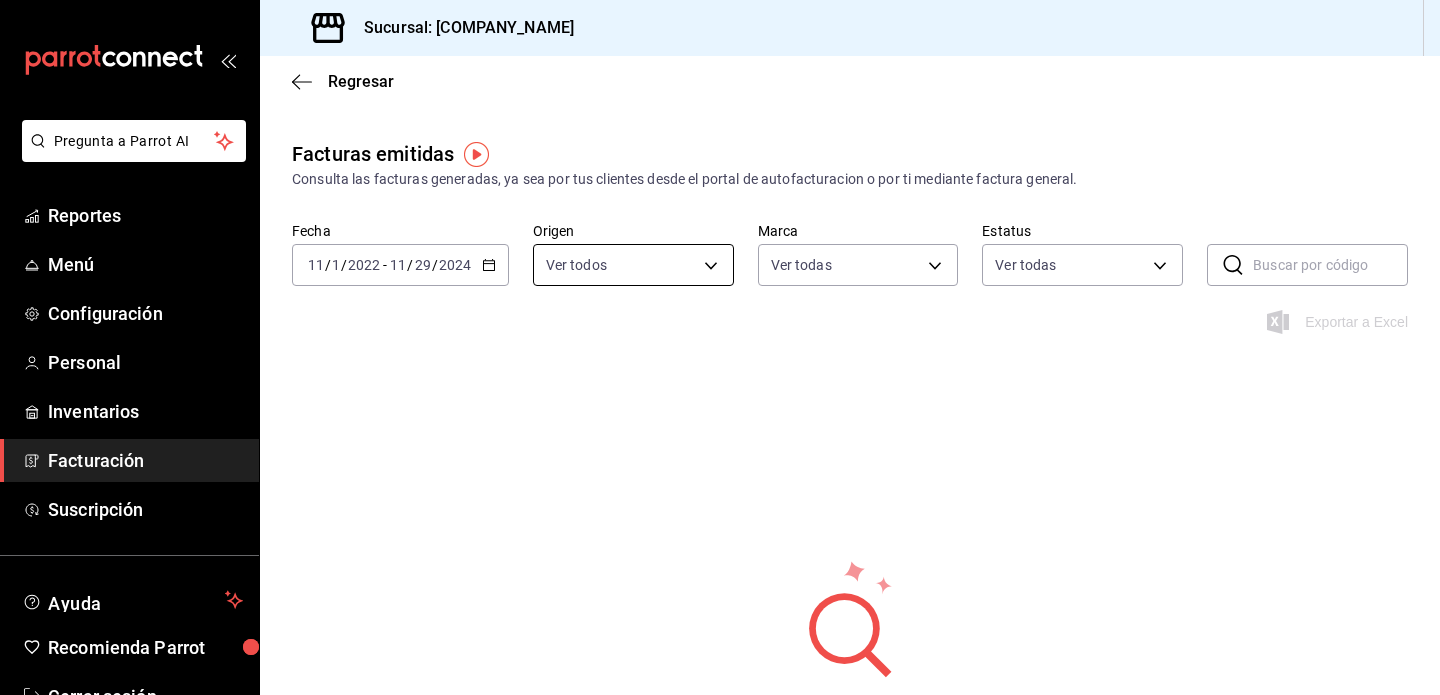 click on "Pregunta a Parrot AI Reportes   Menú   Configuración   Personal   Inventarios   Facturación   Suscripción   Ayuda Recomienda Parrot   Cerrar sesión   Sugerir nueva función   Sucursal: [COMPANY_NAME] Regresar Facturas emitidas Consulta las facturas generadas, ya sea por tus clientes desde el portal de autofacturacion o por ti mediante factura general. Fecha [DATE] [DATE] - [DATE] [DATE] Origen Ver todos ORDER_INVOICE,GENERAL_INVOICE Marca Ver todas [UUID],[UUID],[UUID] Estatus Ver todas ACTIVE,PENDING_CANCELLATION,CANCELLED,PRE_CANCELLED ​ ​ Exportar a Excel No hay información que mostrar GANA 1 MES GRATIS EN TU SUSCRIPCIÓN AQUÍ ¿Recuerdas cómo empezó tu restaurante?
Hoy puedes ayudar a un colega a tener el mismo cambio que tú viviste.
Recomienda Parrot directamente desde tu Portal Administrador.
Es fácil y rápido.
🎁 Por cada restaurante que se una, ganas 1 mes gratis. Ir a video" at bounding box center [720, 347] 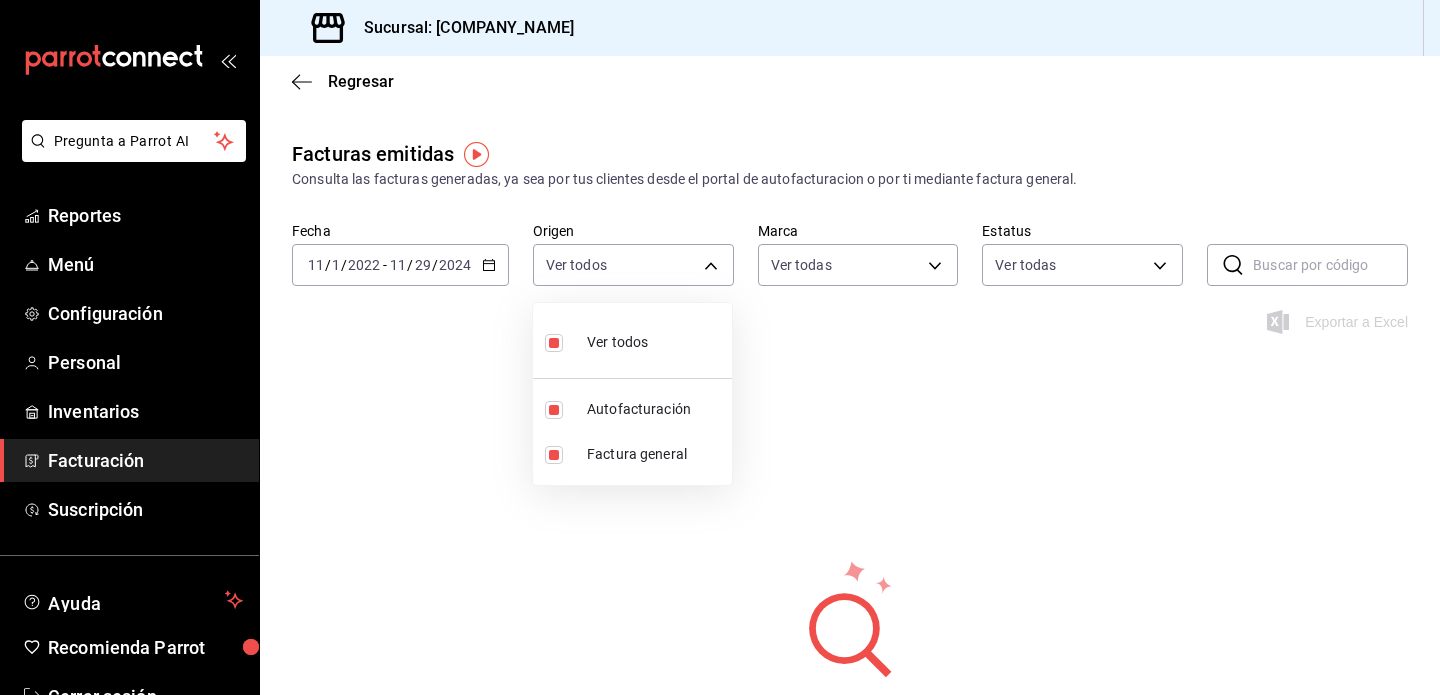 click at bounding box center (720, 347) 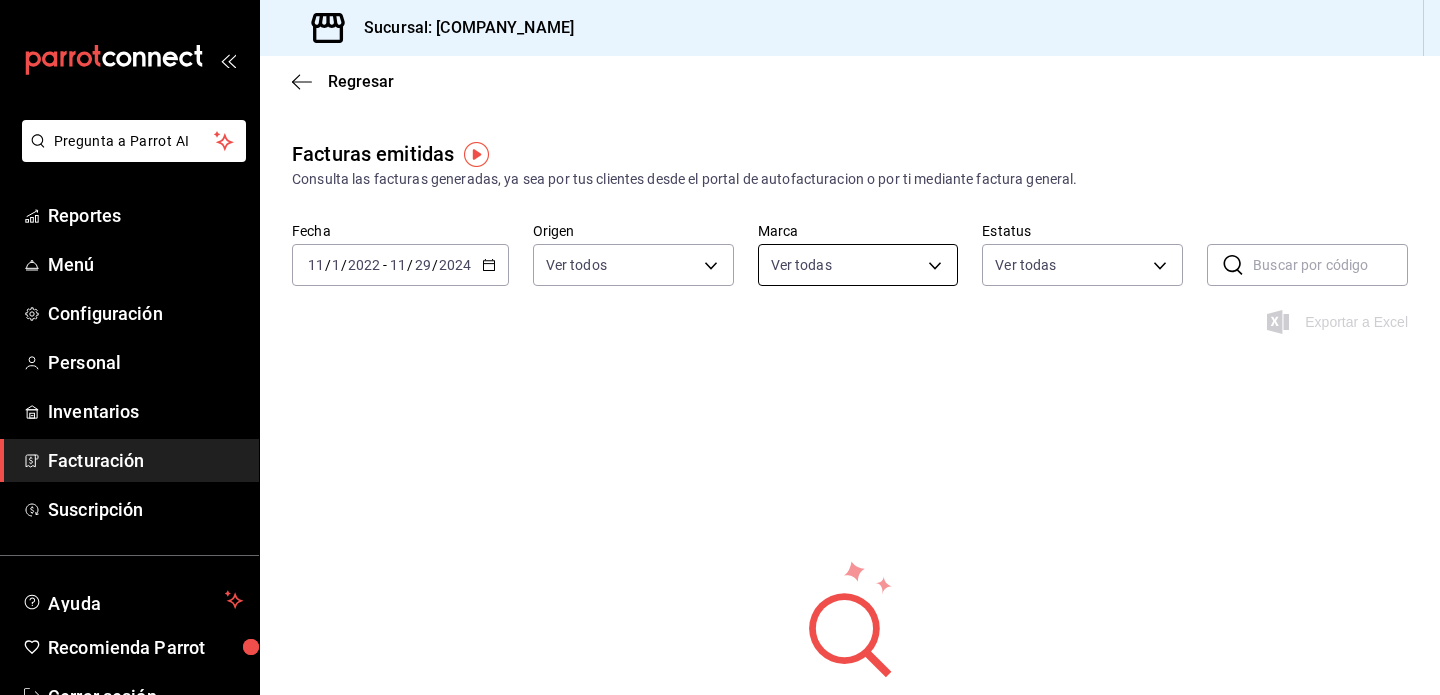 click on "Pregunta a Parrot AI Reportes   Menú   Configuración   Personal   Inventarios   Facturación   Suscripción   Ayuda Recomienda Parrot   Cerrar sesión   Sugerir nueva función   Sucursal: [COMPANY_NAME] Regresar Facturas emitidas Consulta las facturas generadas, ya sea por tus clientes desde el portal de autofacturacion o por ti mediante factura general. Fecha [DATE] [DATE] - [DATE] [DATE] Origen Ver todos ORDER_INVOICE,GENERAL_INVOICE Marca Ver todas [UUID],[UUID],[UUID] Estatus Ver todas ACTIVE,PENDING_CANCELLATION,CANCELLED,PRE_CANCELLED ​ ​ Exportar a Excel No hay información que mostrar GANA 1 MES GRATIS EN TU SUSCRIPCIÓN AQUÍ ¿Recuerdas cómo empezó tu restaurante?
Hoy puedes ayudar a un colega a tener el mismo cambio que tú viviste.
Recomienda Parrot directamente desde tu Portal Administrador.
Es fácil y rápido.
🎁 Por cada restaurante que se una, ganas 1 mes gratis. Ir a video" at bounding box center [720, 347] 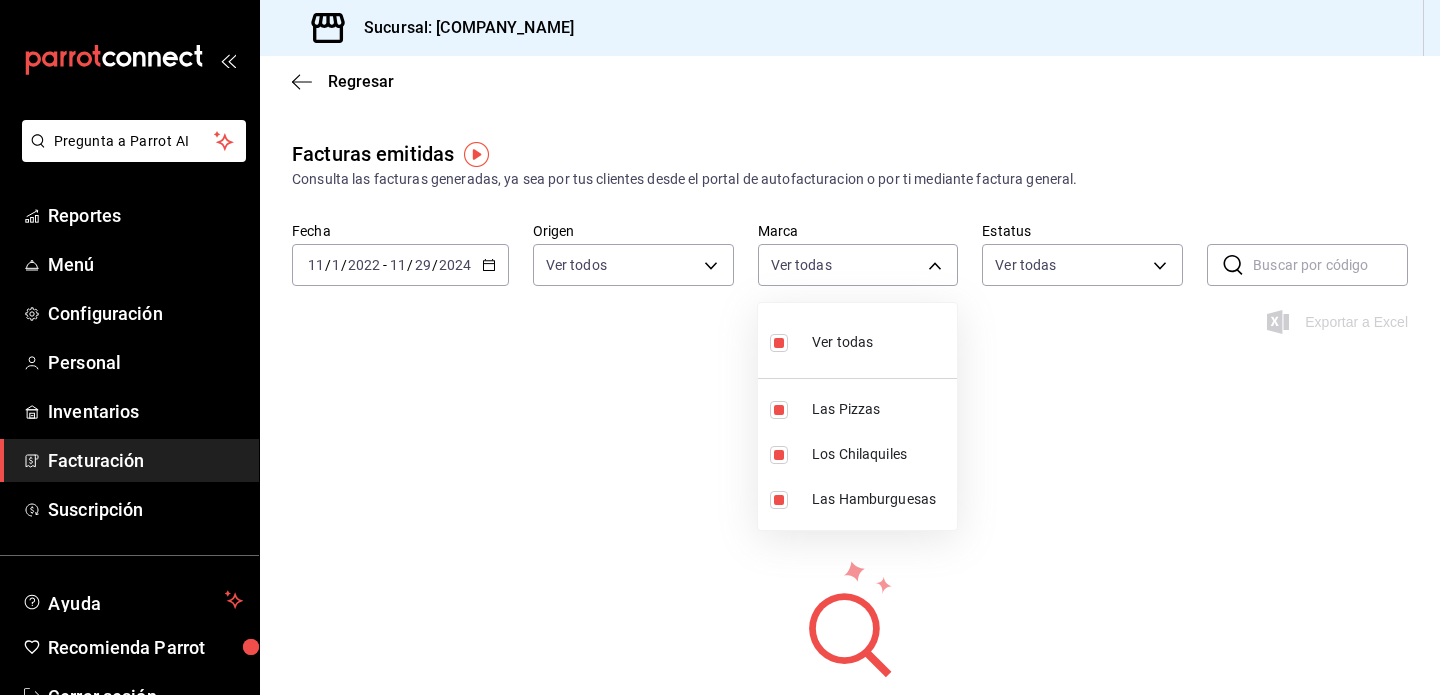 click at bounding box center [720, 347] 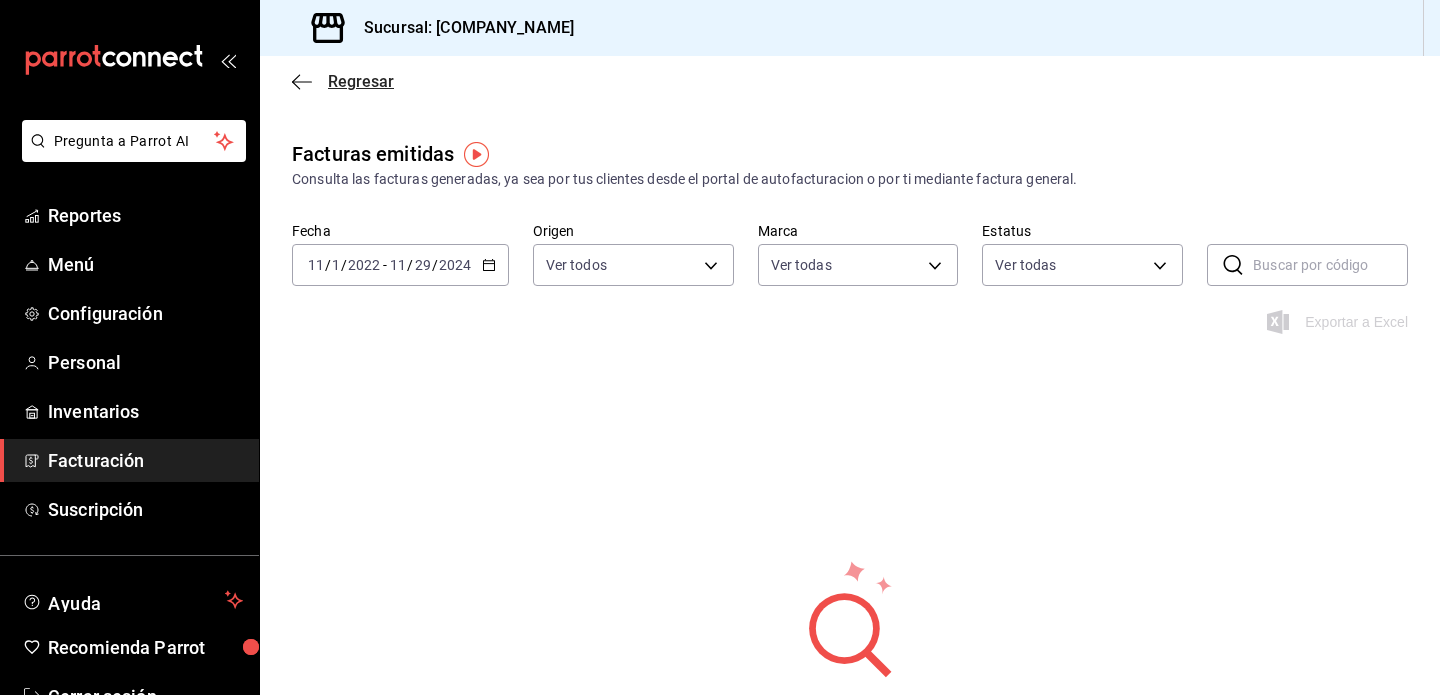 click 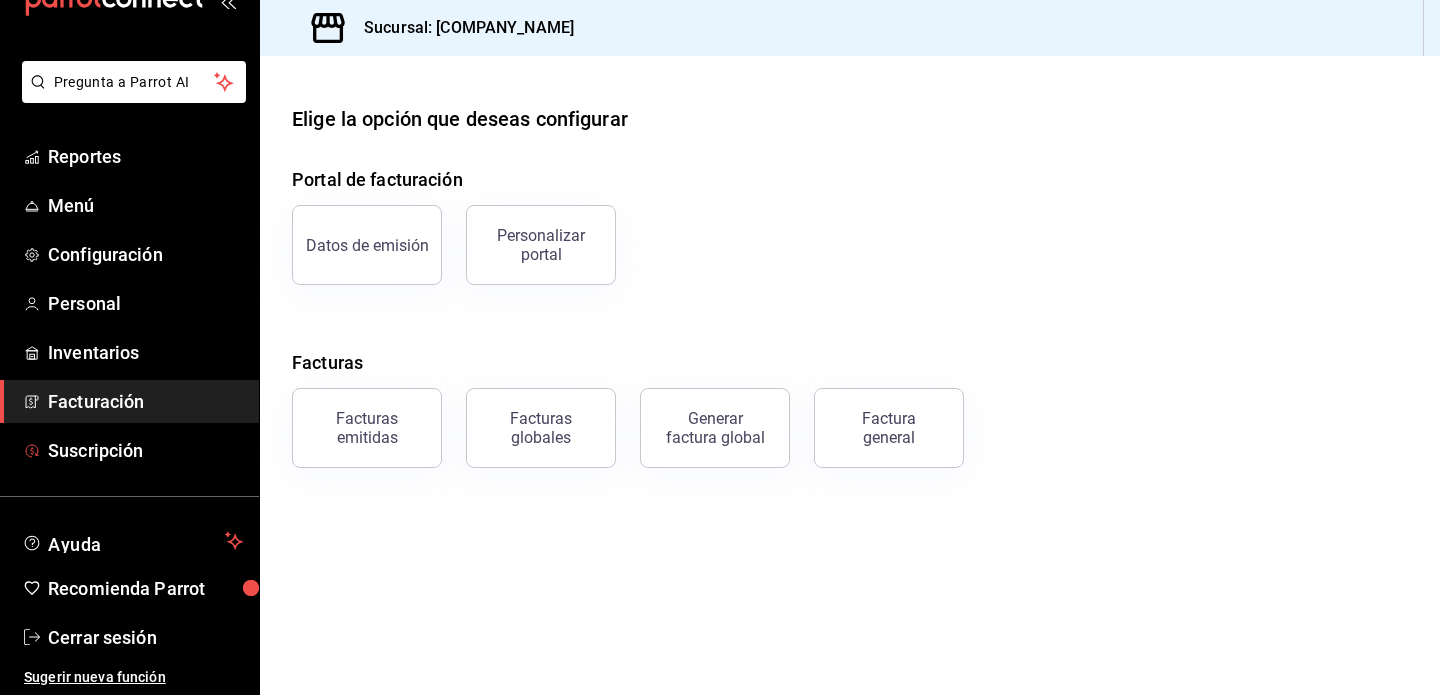 scroll, scrollTop: 0, scrollLeft: 0, axis: both 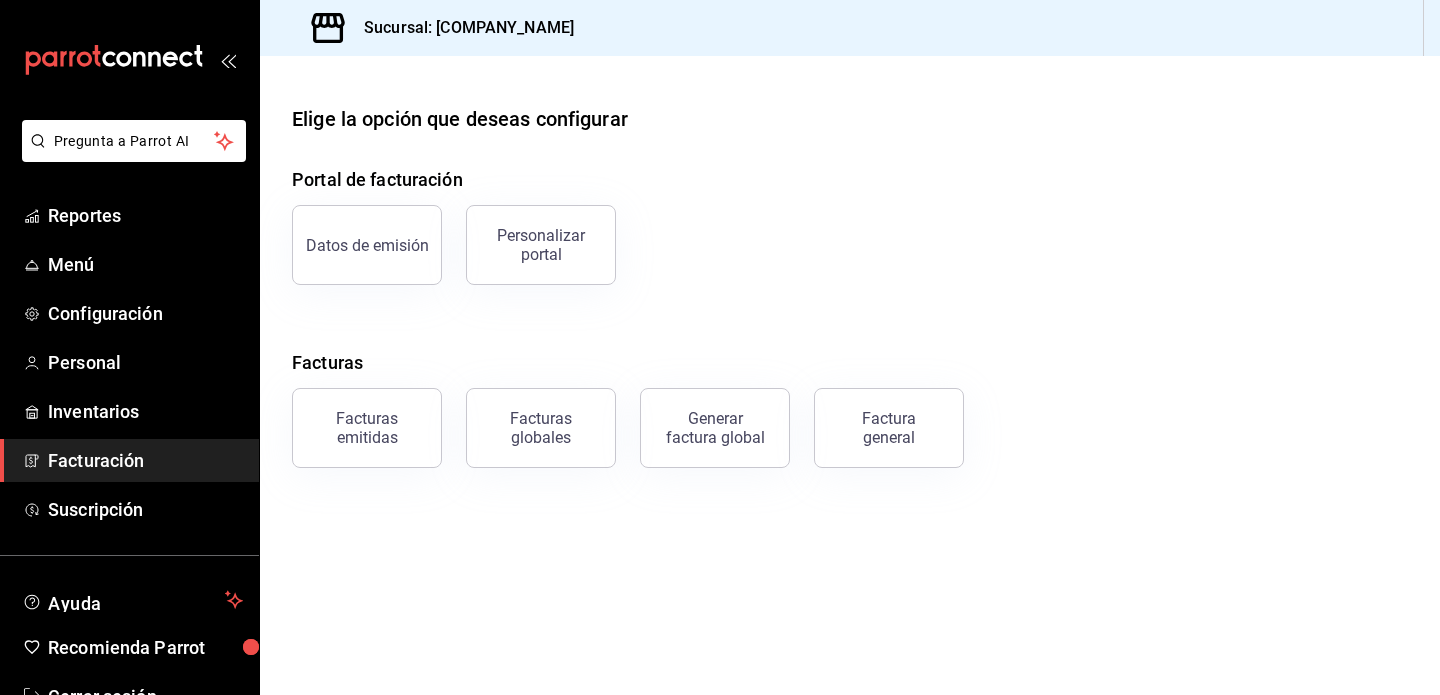 click on "Reportes   Menú   Configuración   Personal   Inventarios   Facturación   Suscripción" at bounding box center [129, 362] 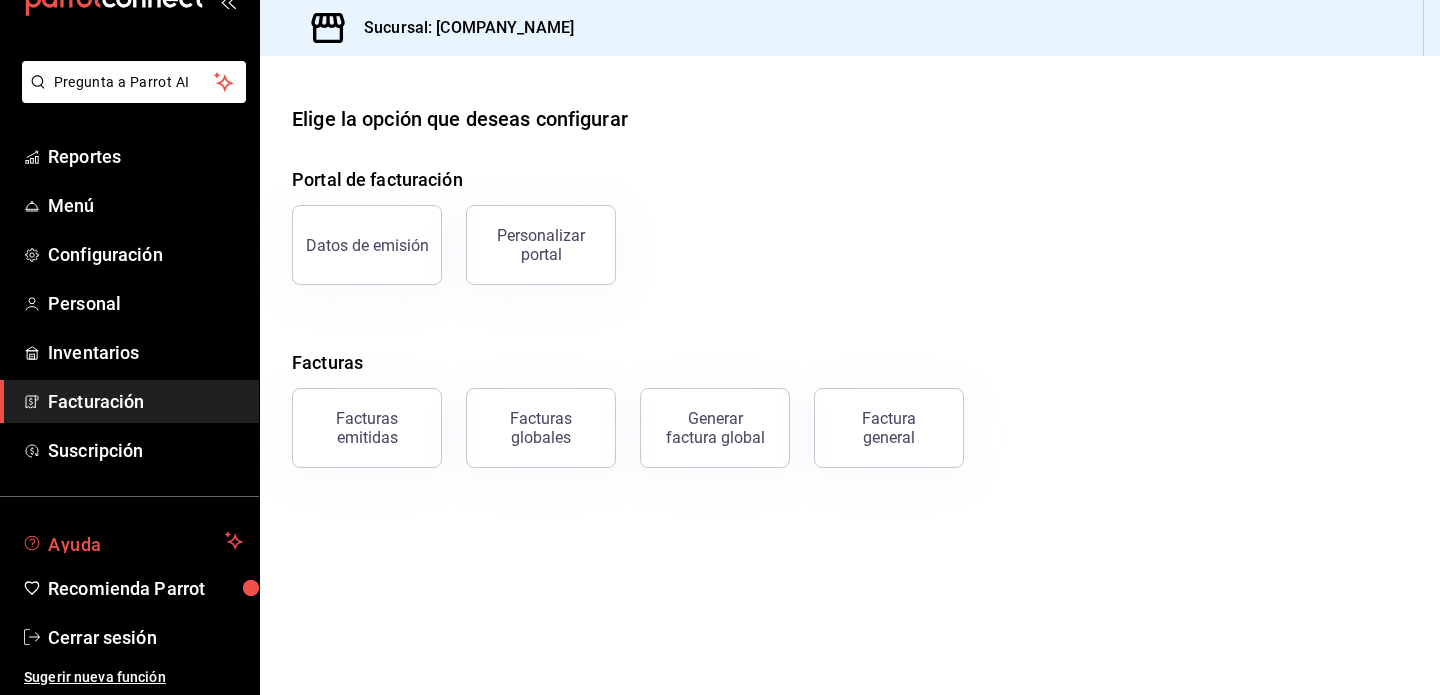 scroll, scrollTop: 0, scrollLeft: 0, axis: both 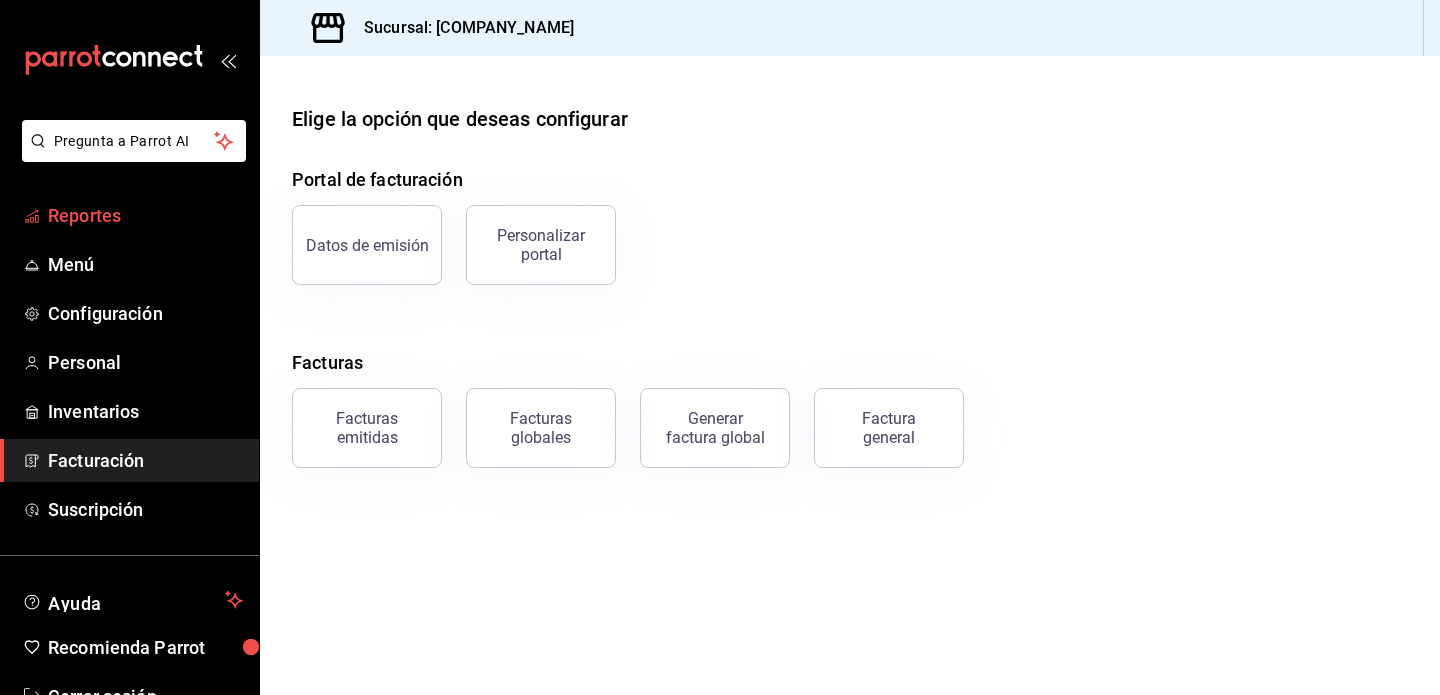 click on "Reportes" at bounding box center [145, 215] 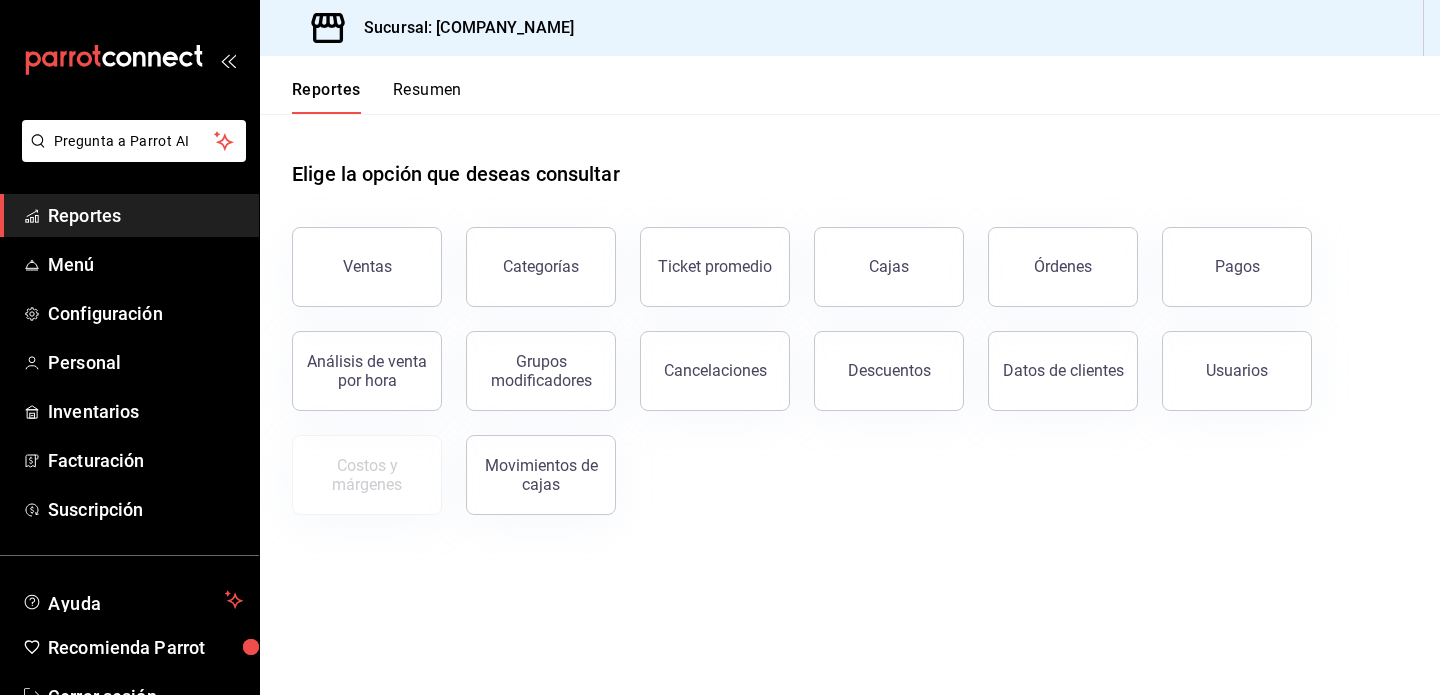 click on "Elige la opción que deseas consultar Ventas Categorías Ticket promedio Cajas Órdenes Pagos Análisis de venta por hora Grupos modificadores Cancelaciones Descuentos Datos de clientes Usuarios Costos y márgenes Movimientos de cajas" at bounding box center (850, 404) 